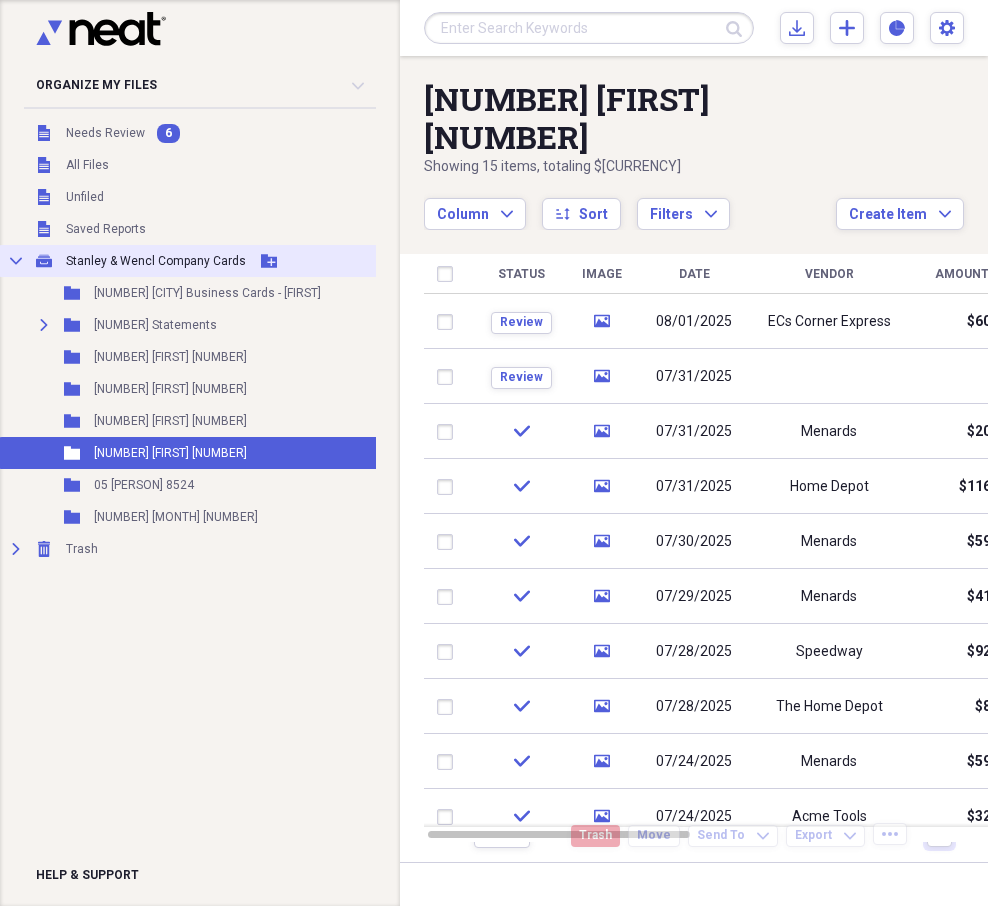 scroll, scrollTop: 0, scrollLeft: 0, axis: both 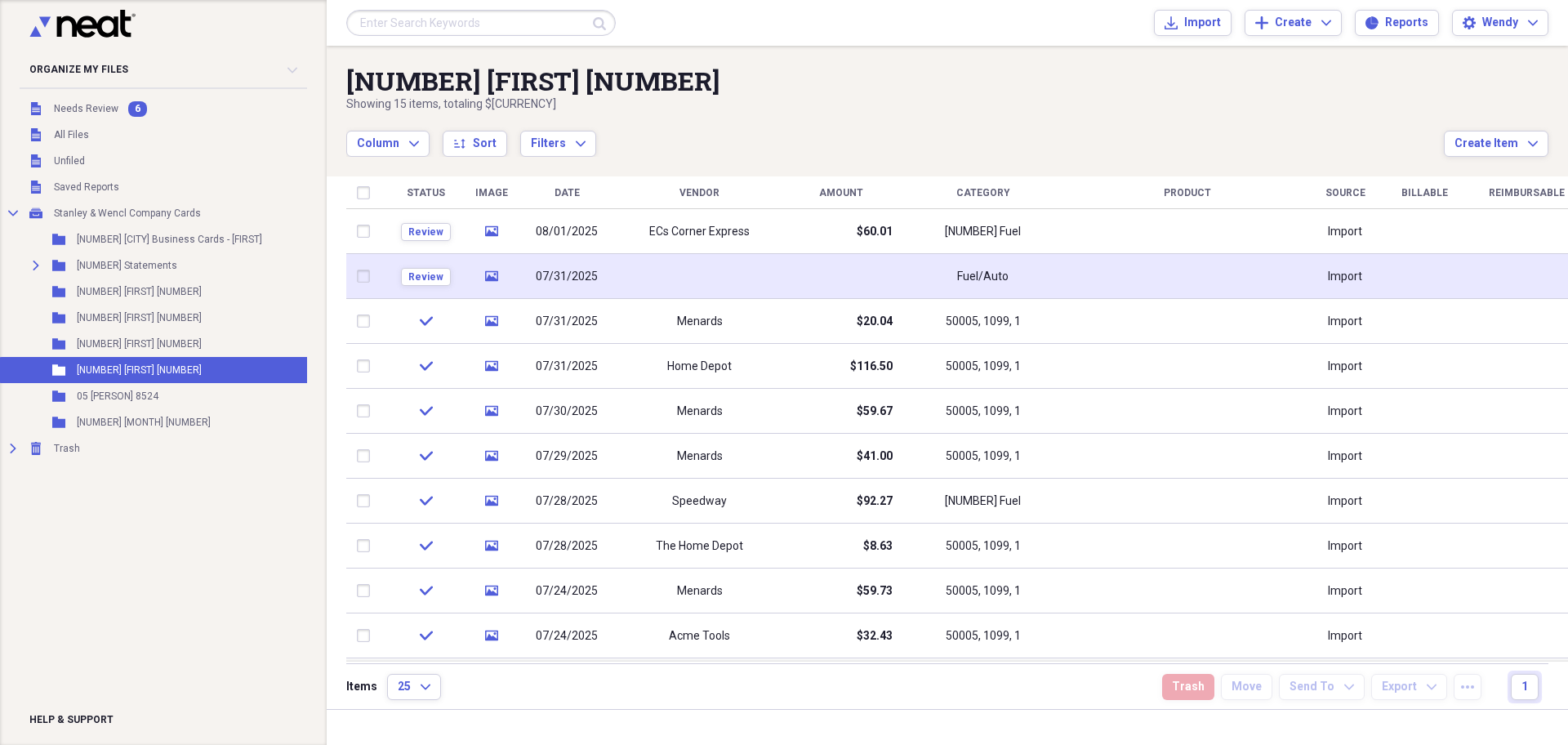 click at bounding box center (841, 276) 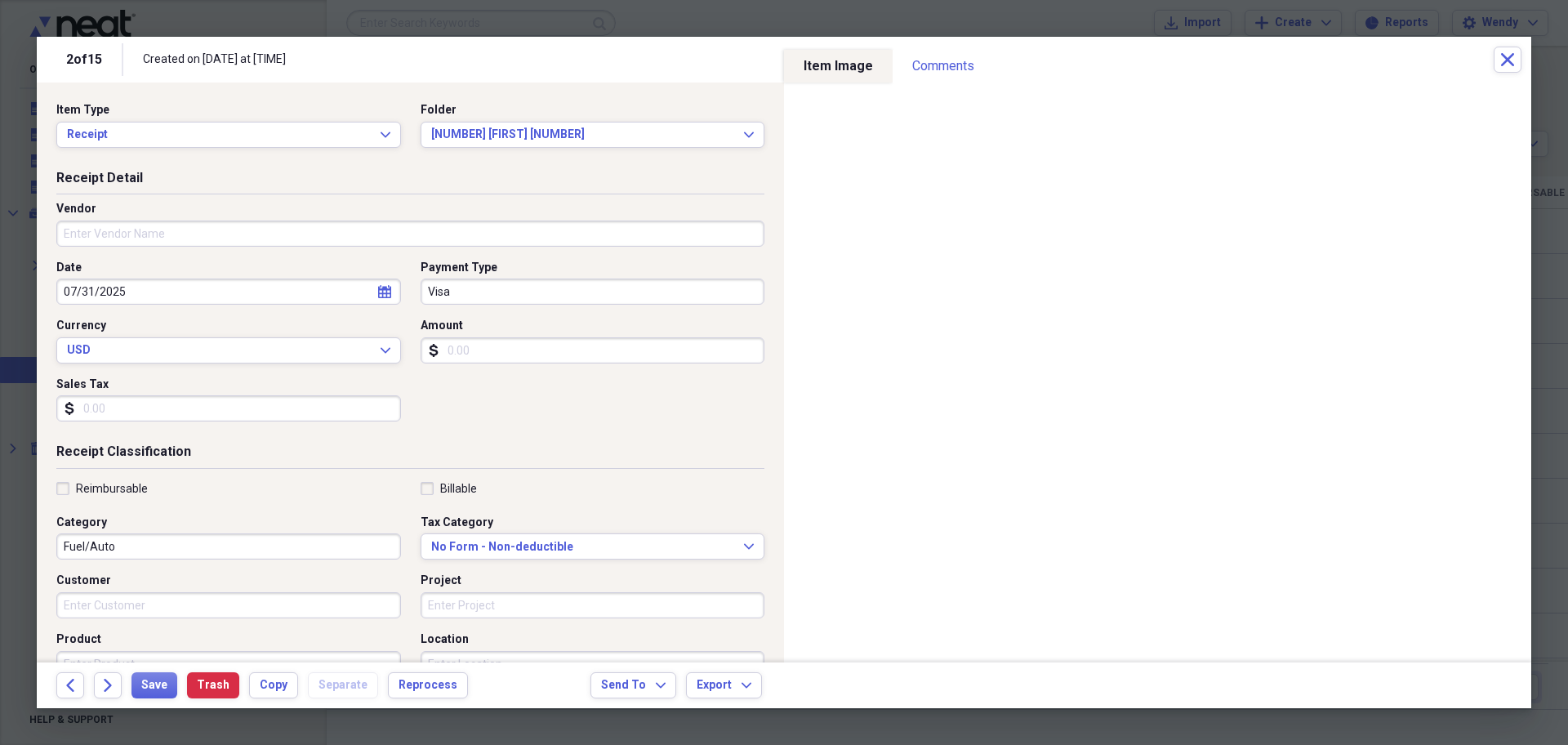 click on "Vendor" at bounding box center (410, 234) 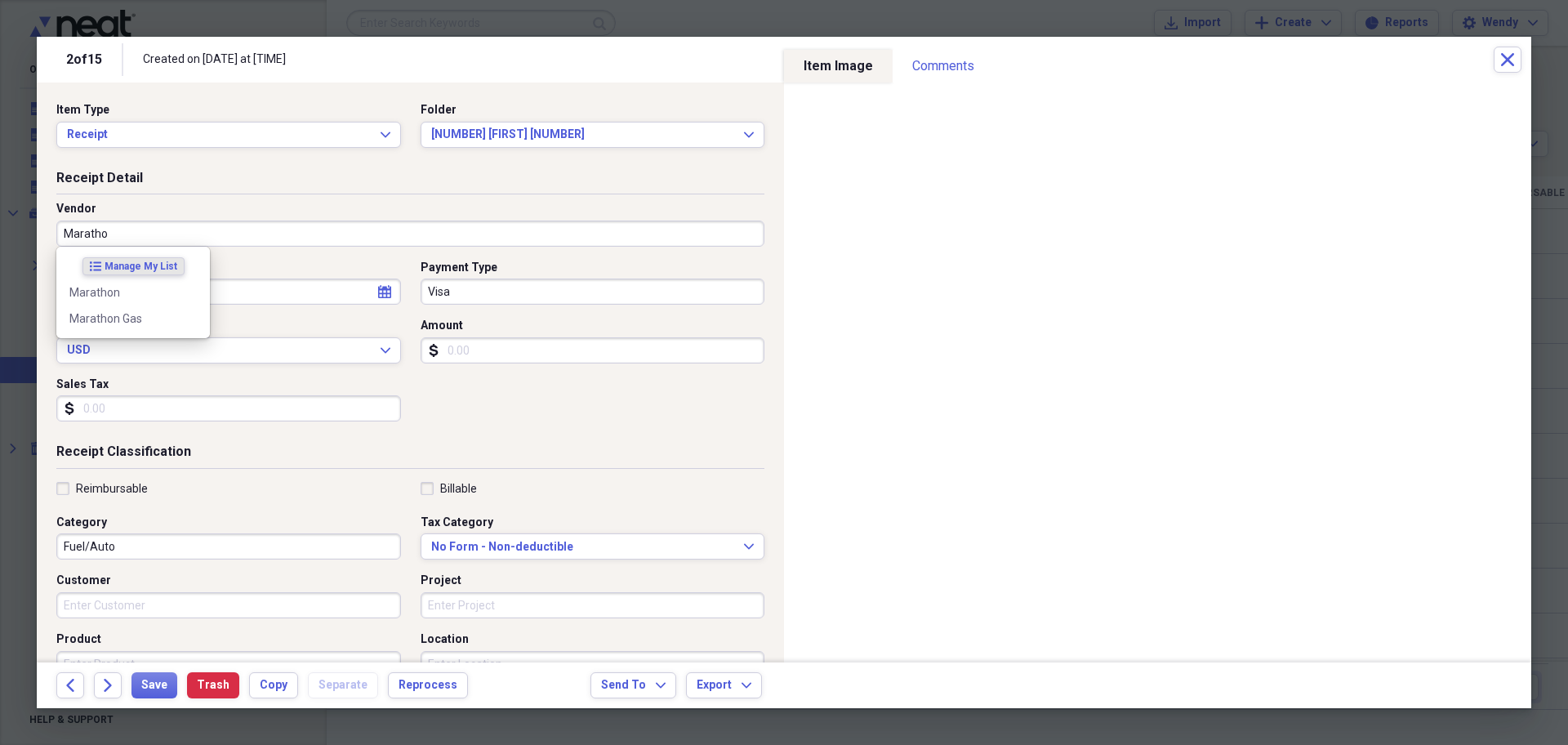 type on "Marathon" 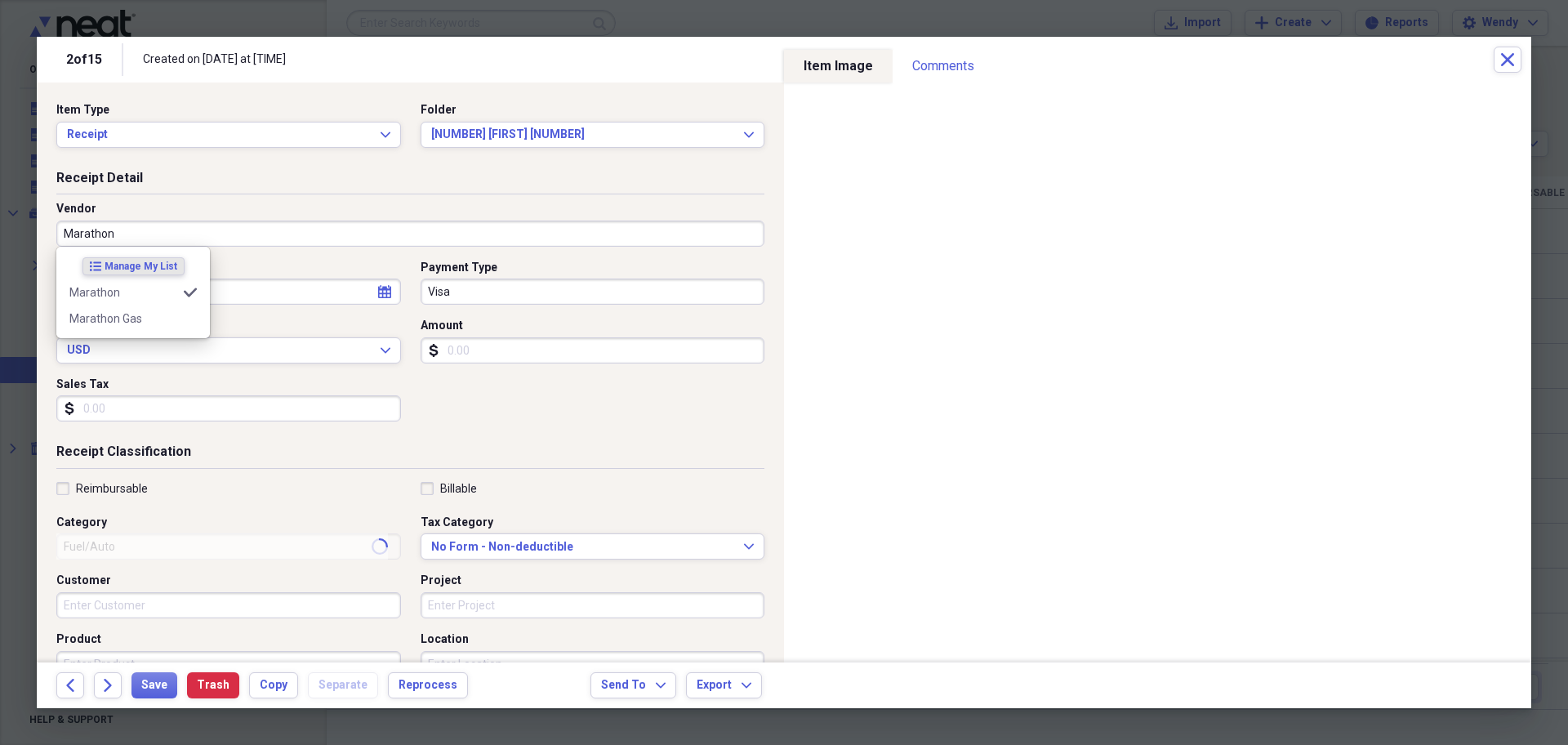 type on "[NUMBER] Fuel" 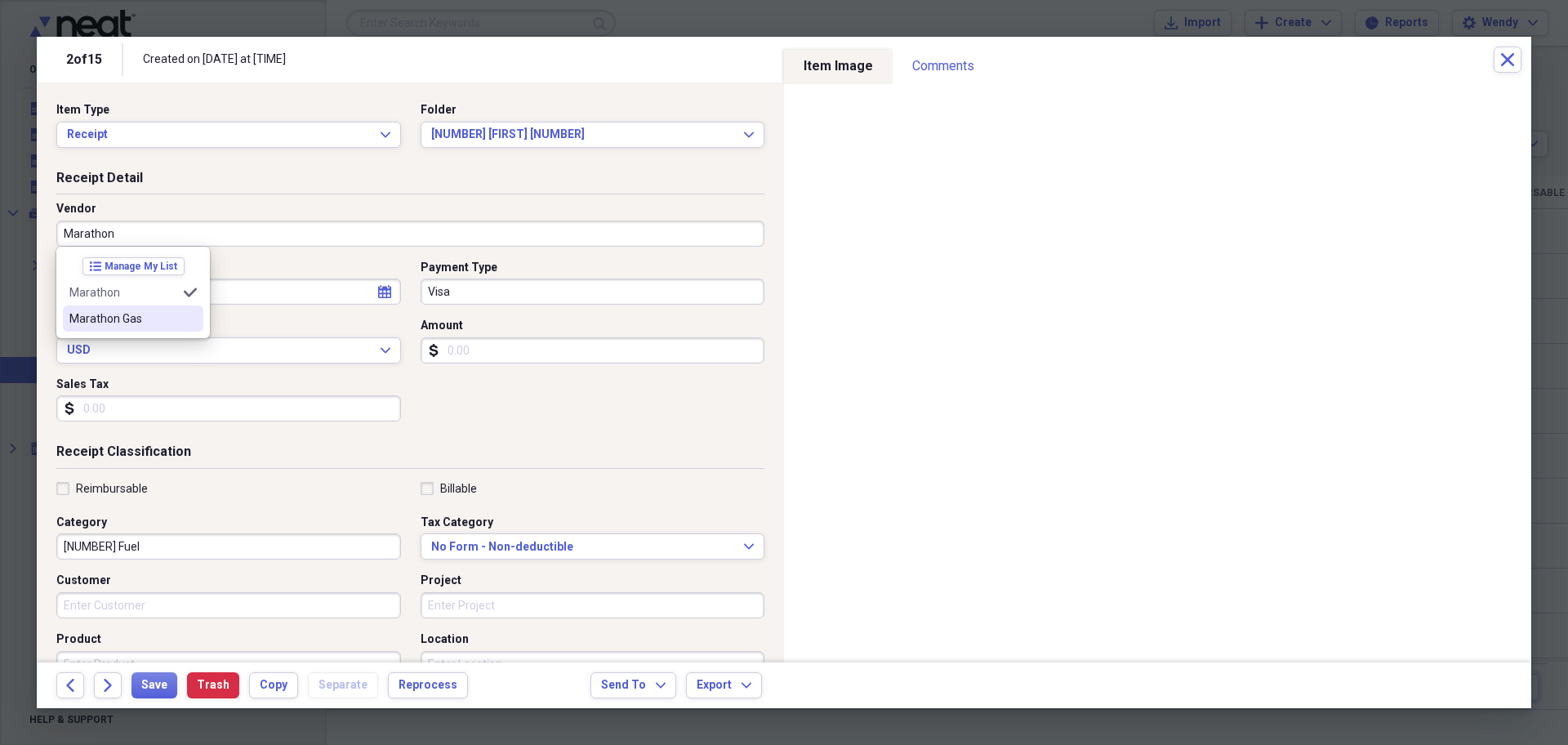 click on "Marathon Gas" at bounding box center (123, 319) 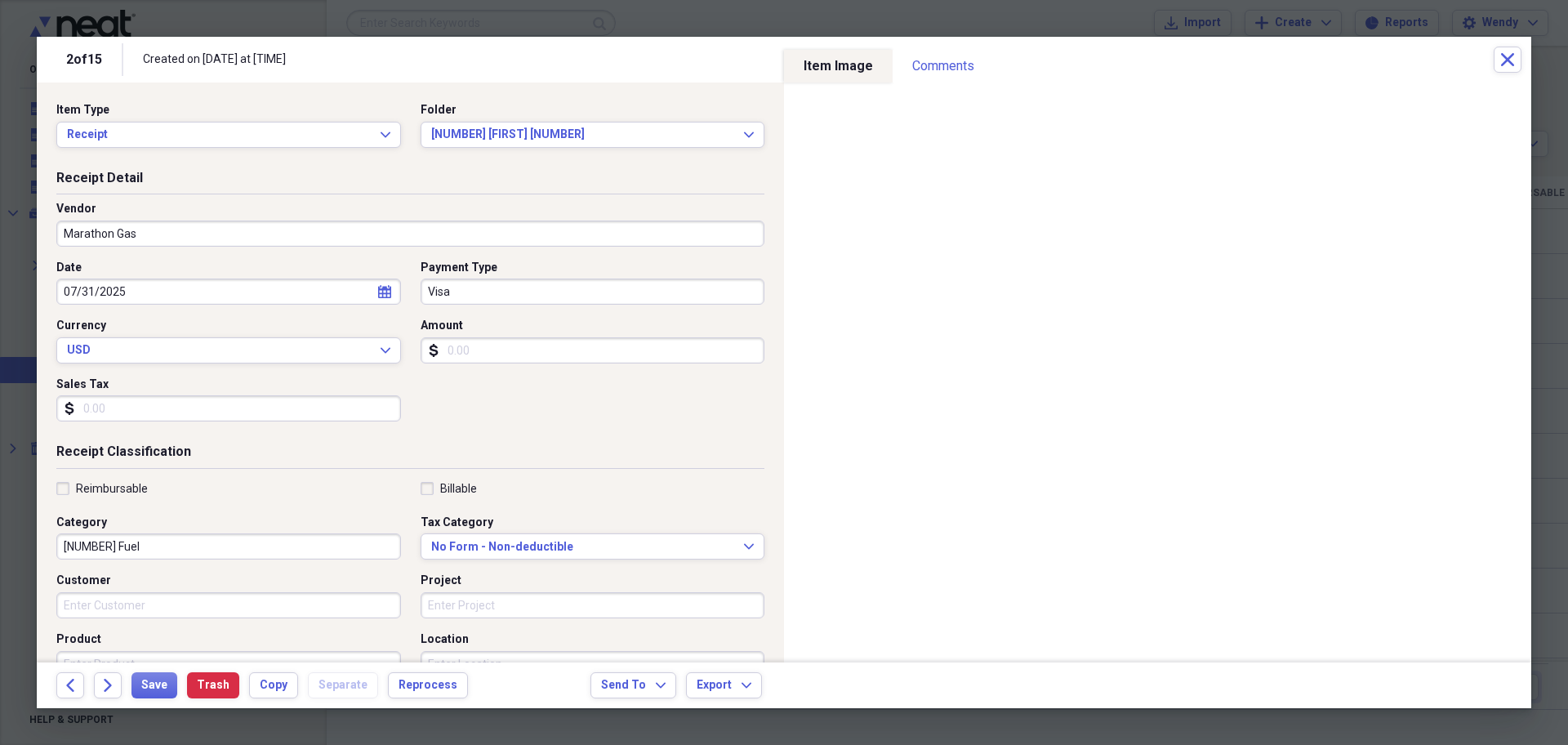 click on "Amount" at bounding box center [593, 350] 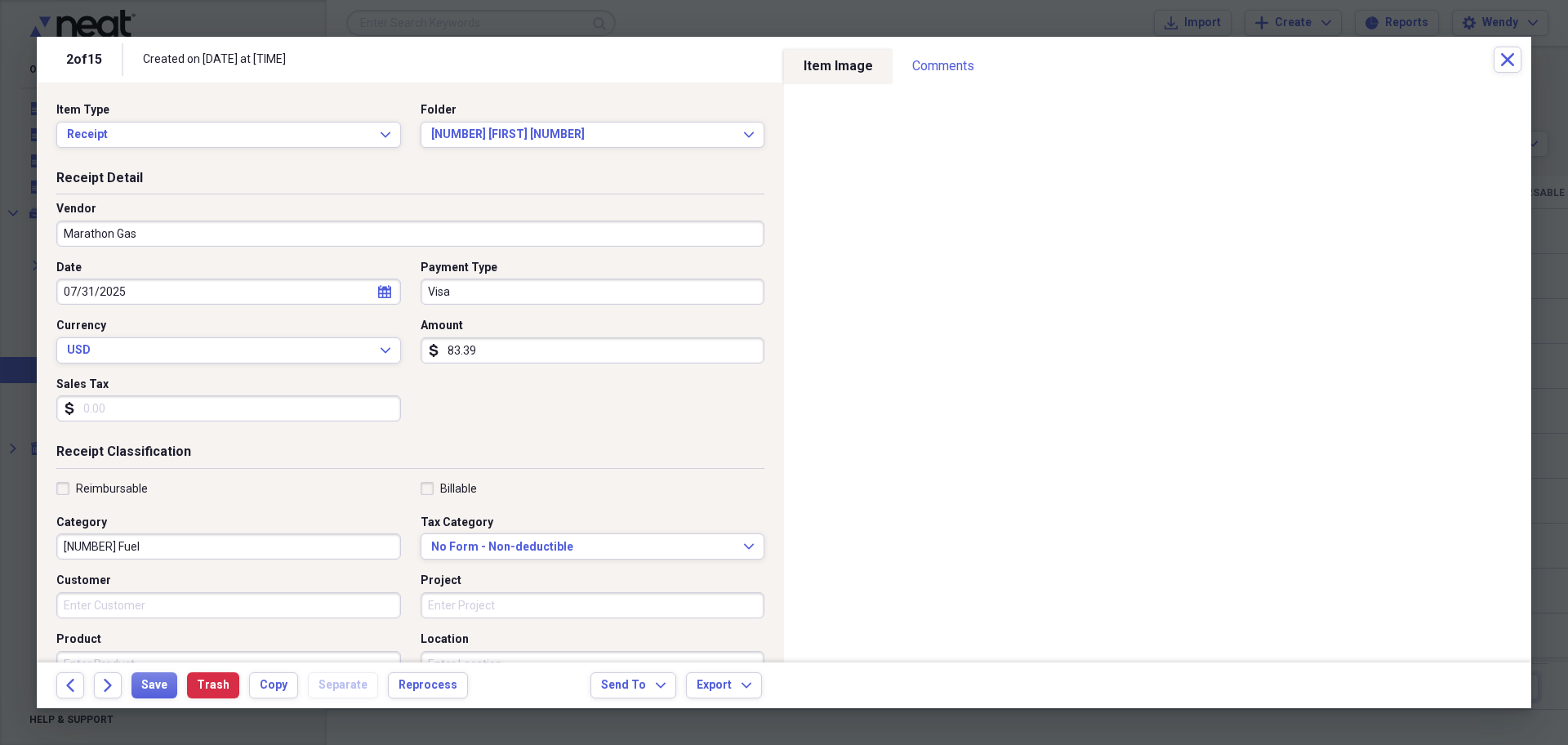 type on "83.39" 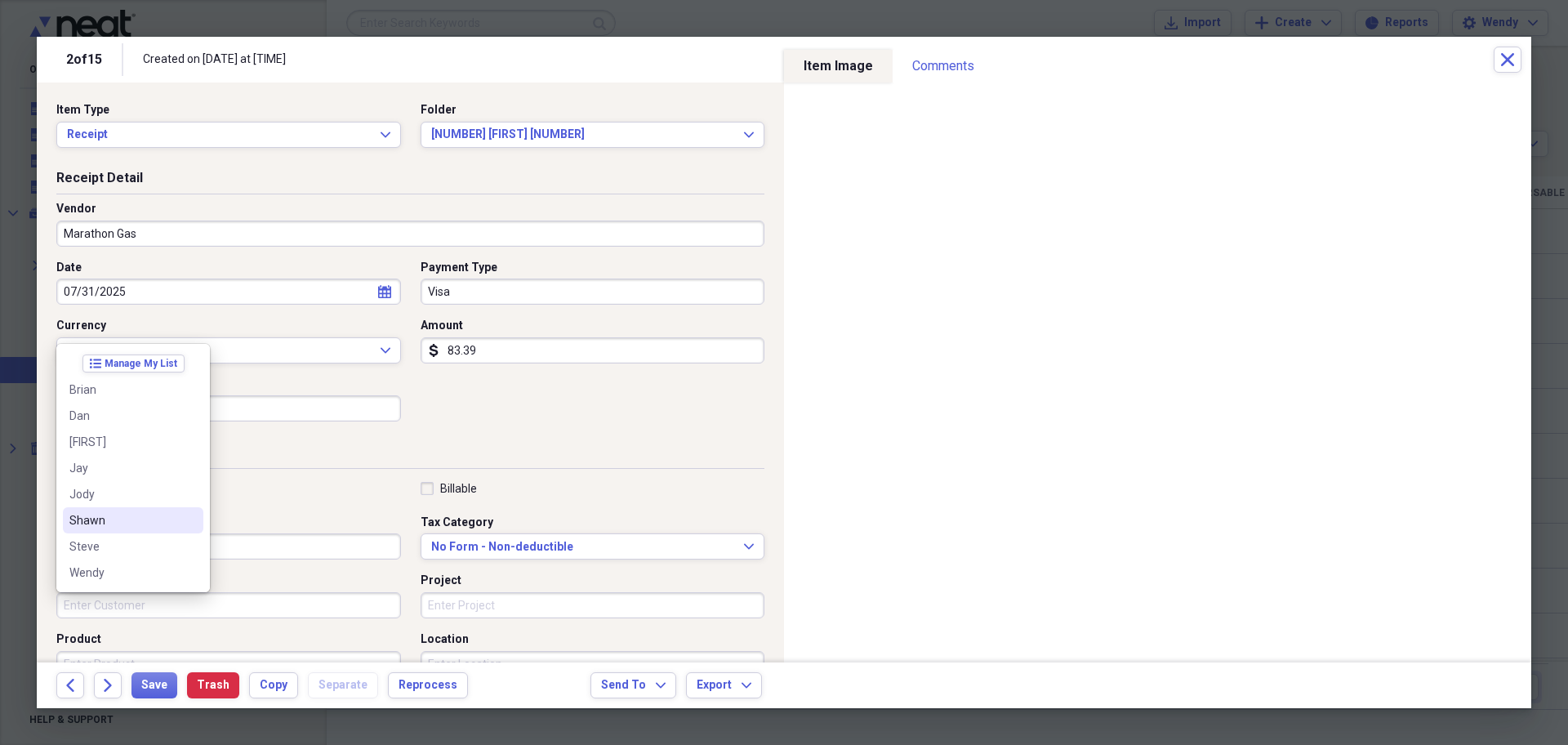 click on "Shawn" at bounding box center (123, 520) 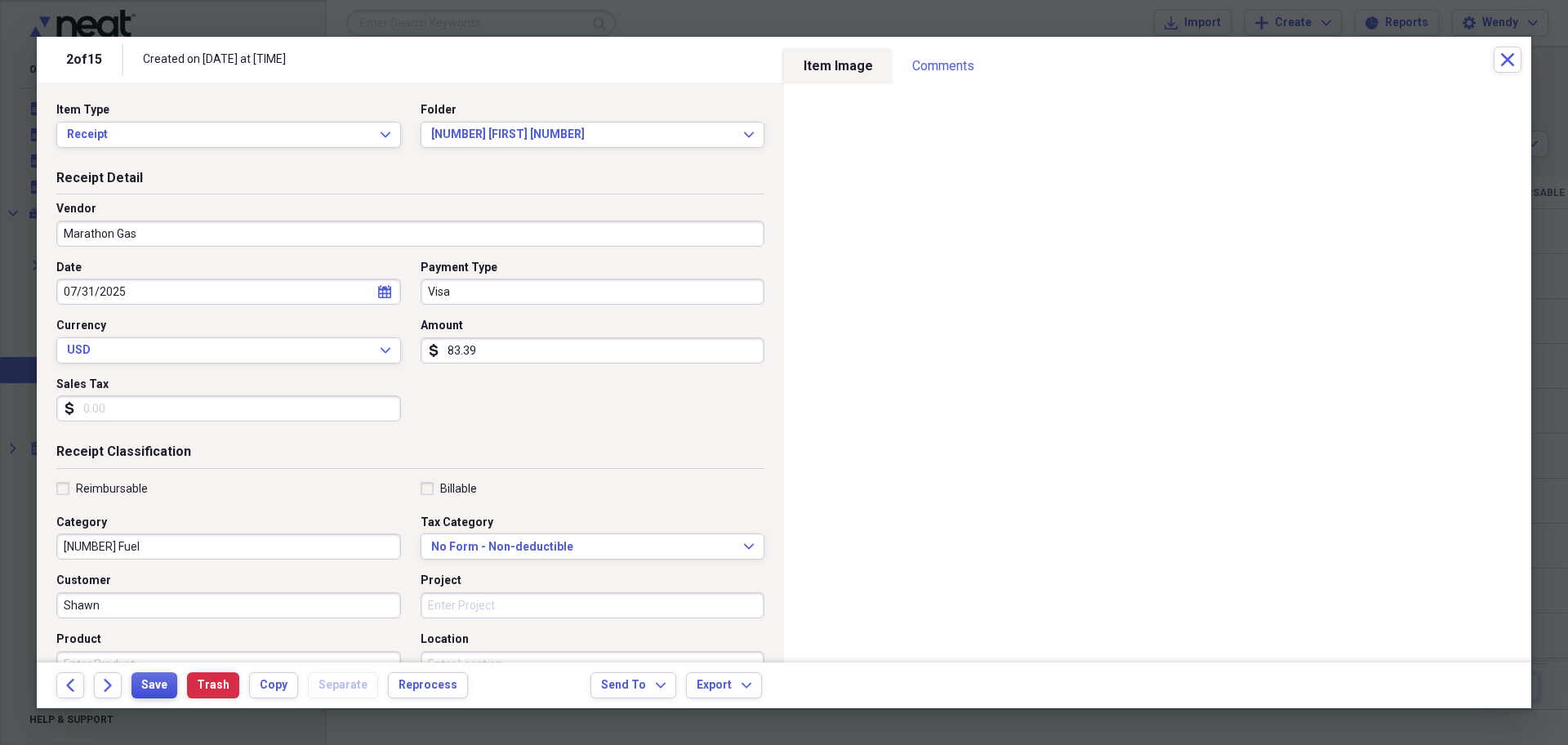 click on "Save" at bounding box center [154, 685] 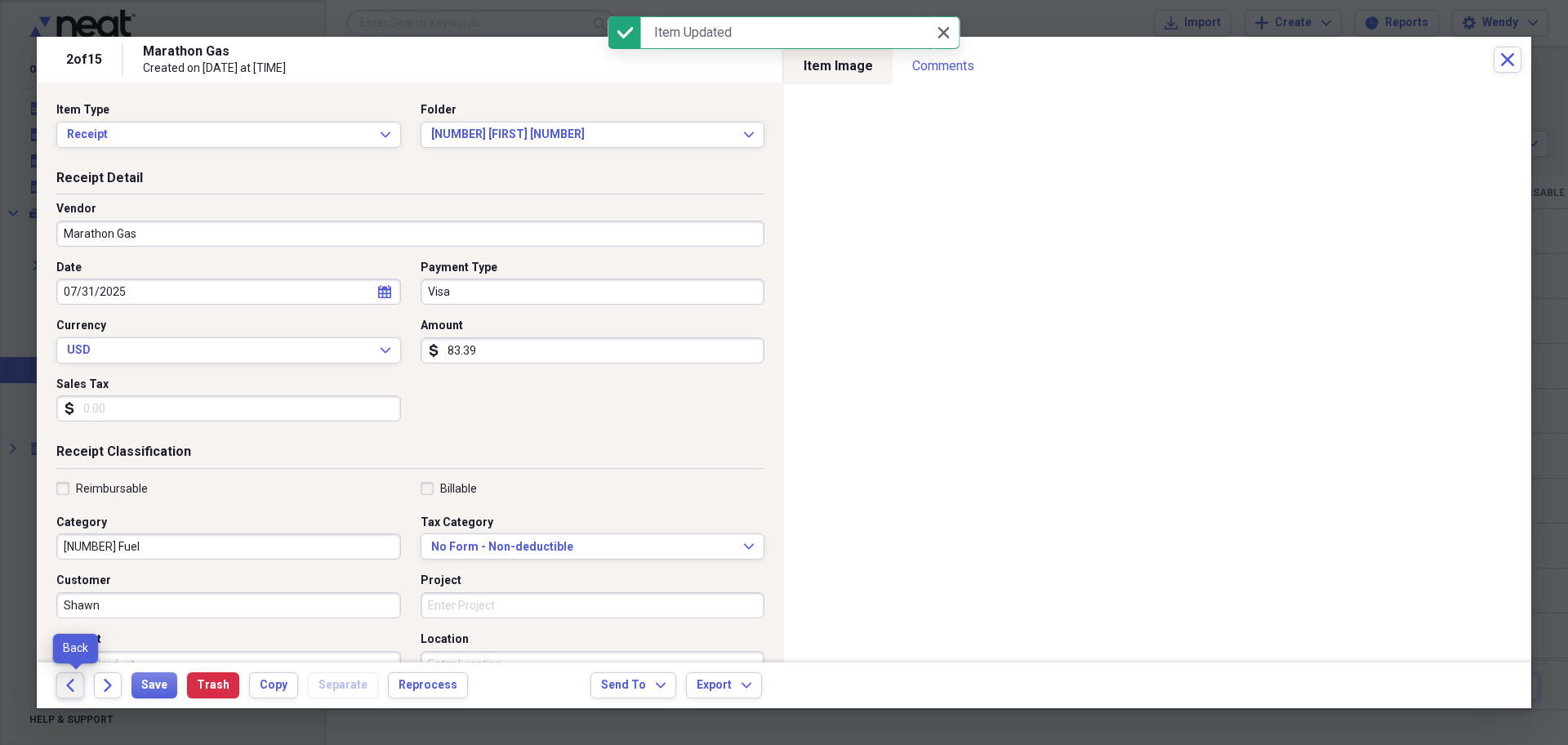 click on "Back" at bounding box center (70, 685) 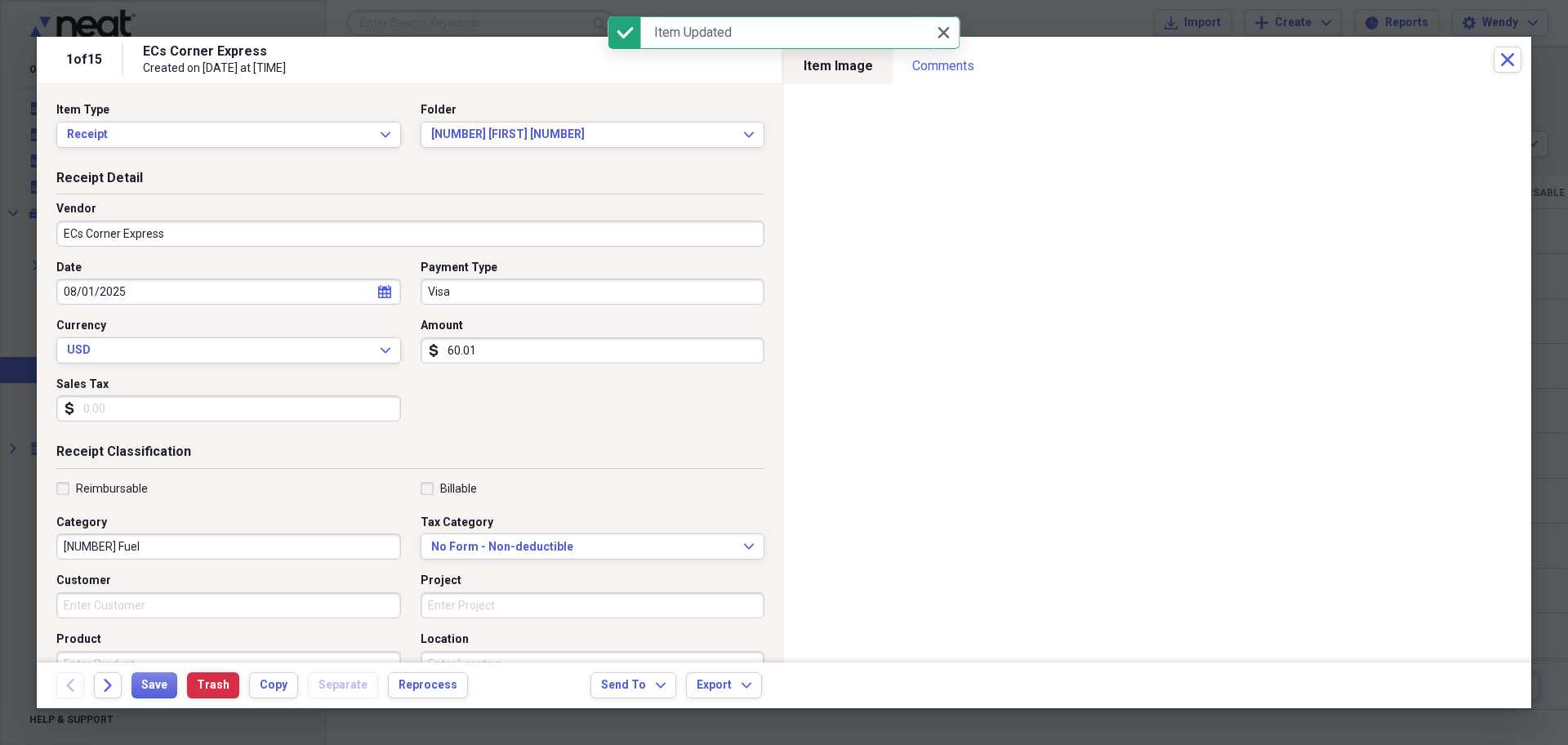 click on "Customer" at bounding box center (229, 605) 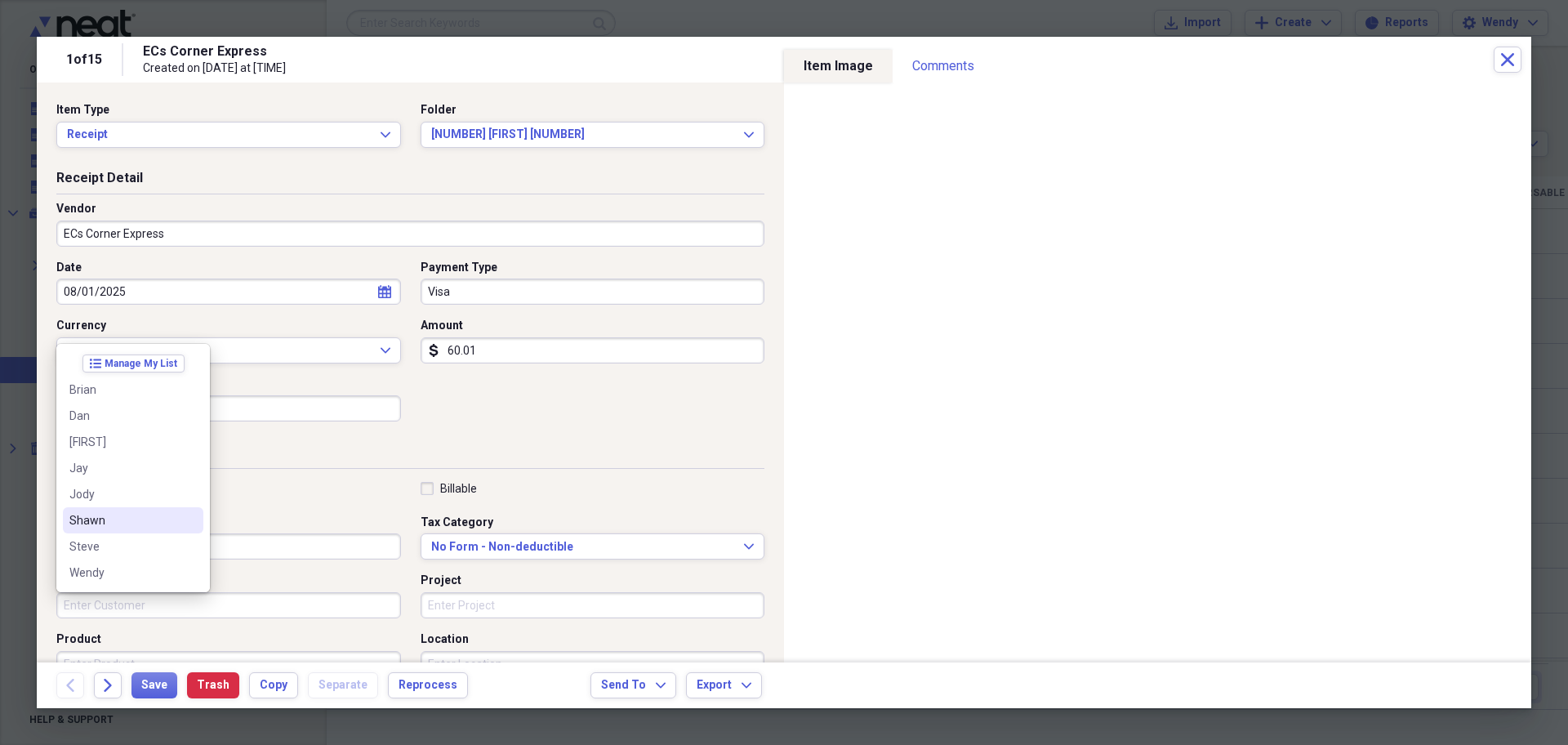 click on "Shawn" at bounding box center (123, 520) 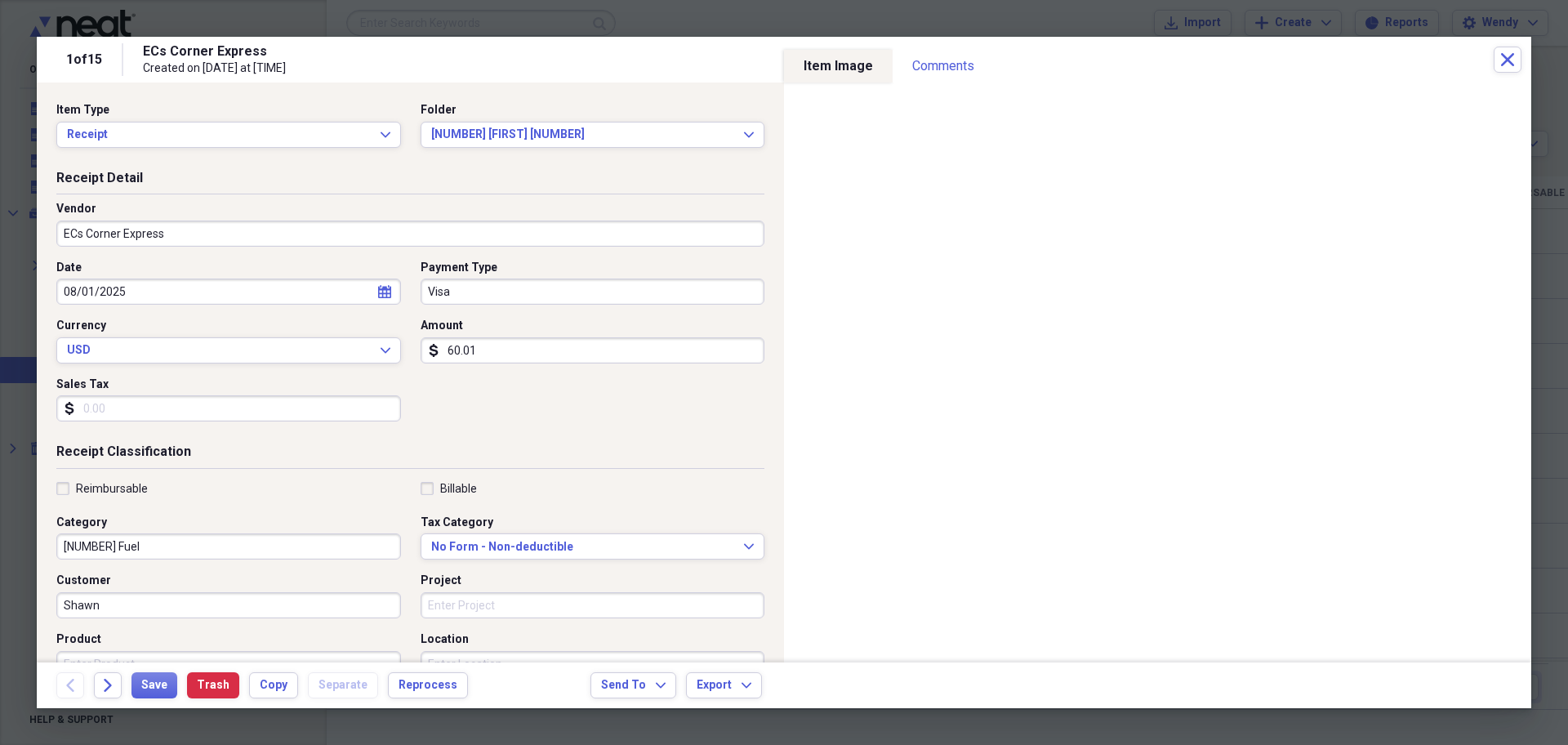 click on "Project" at bounding box center (593, 605) 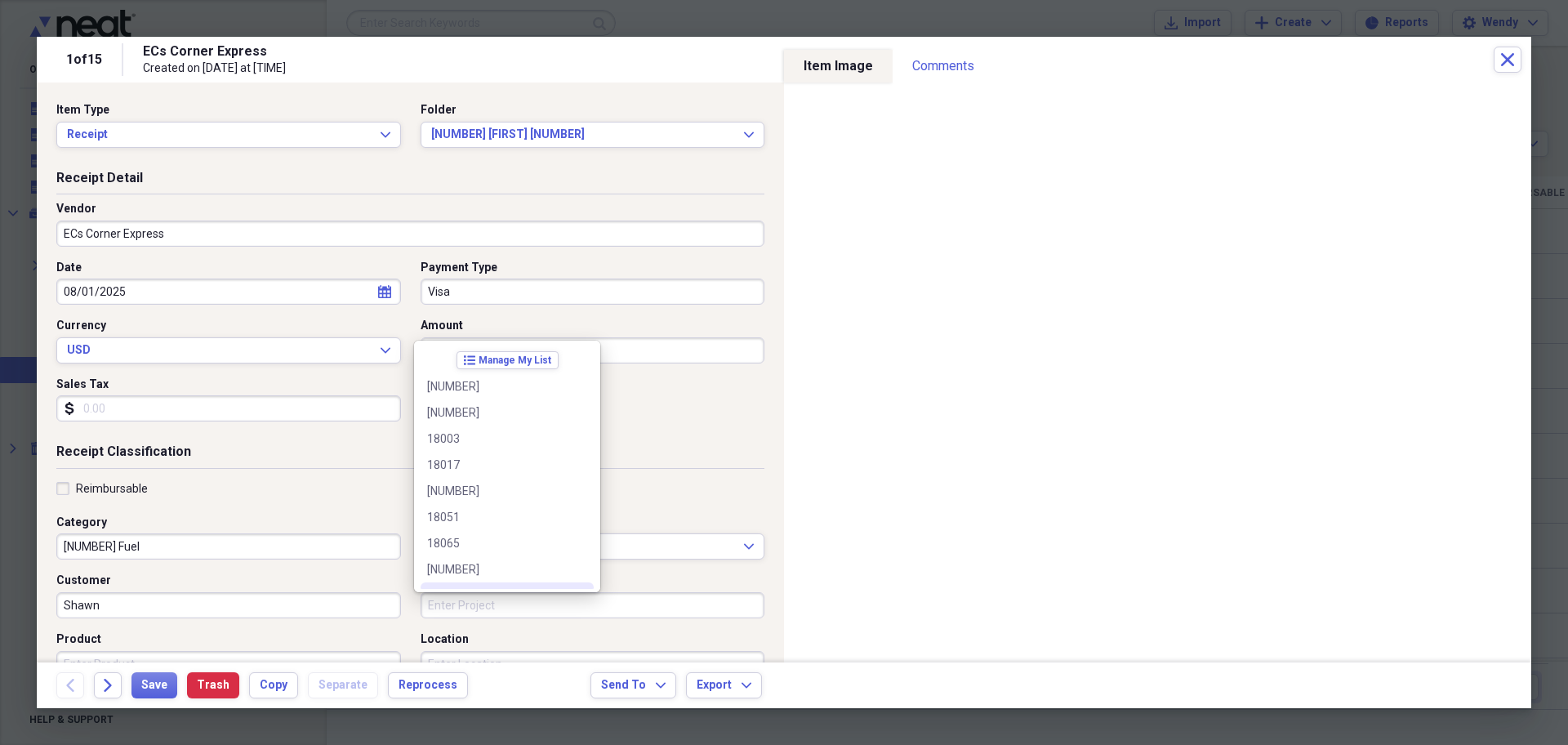 click on "Receipt Detail Vendor ECs Corner Express Date [DATE] calendar Calendar Payment Type Visa Currency USD Expand Amount dollar-sign 60.01 Sales Tax dollar-sign" at bounding box center [410, 306] 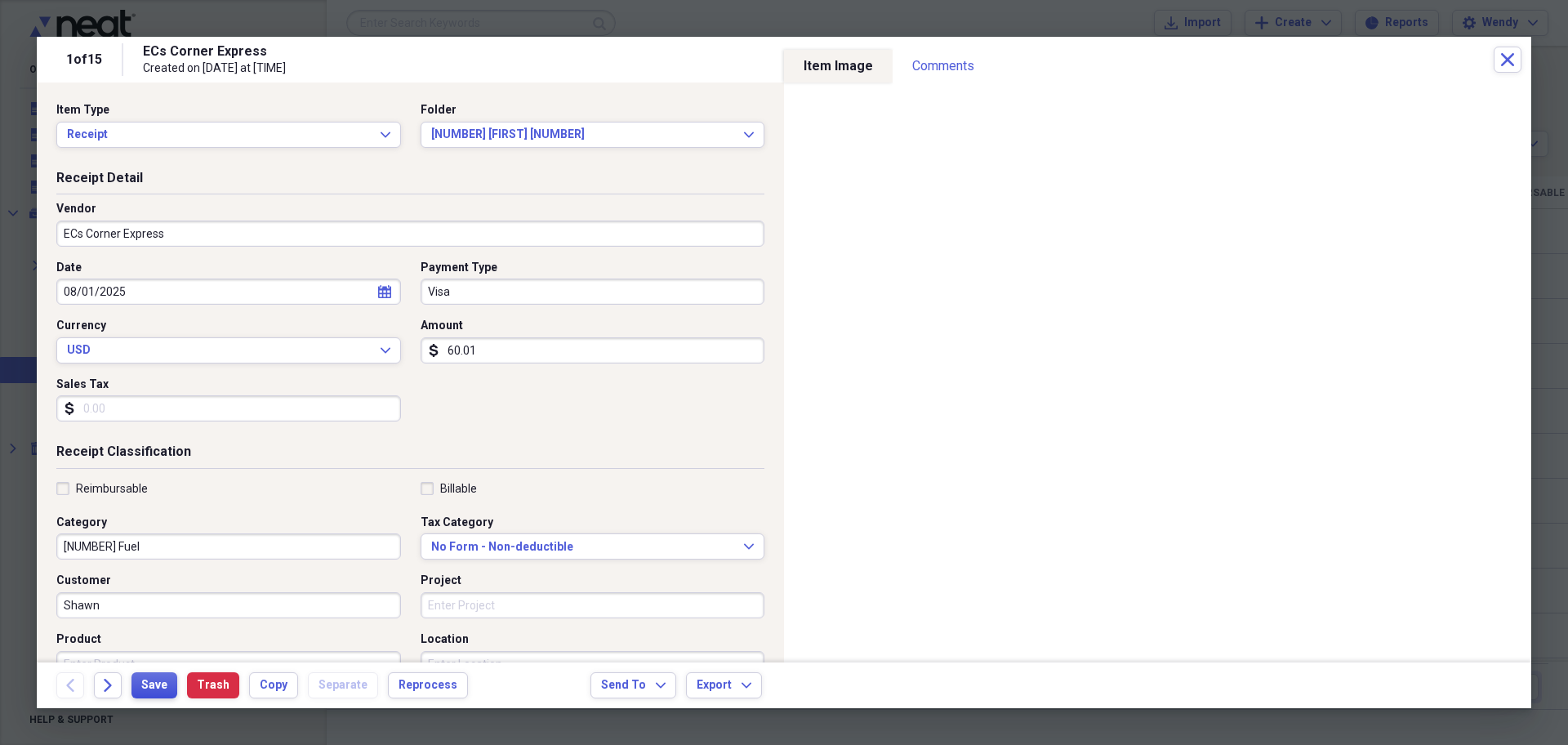 click on "Save" at bounding box center (154, 685) 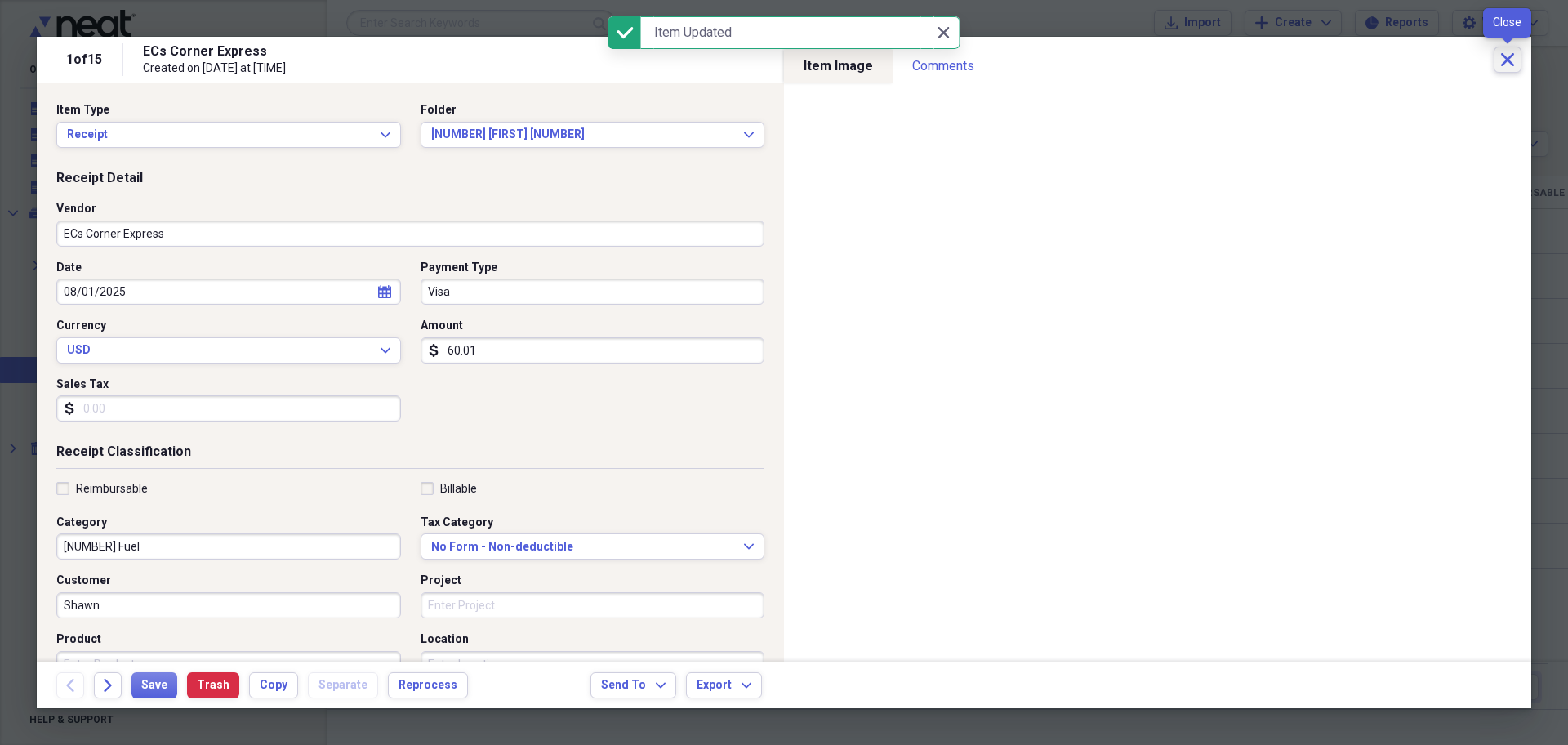 click on "Close" 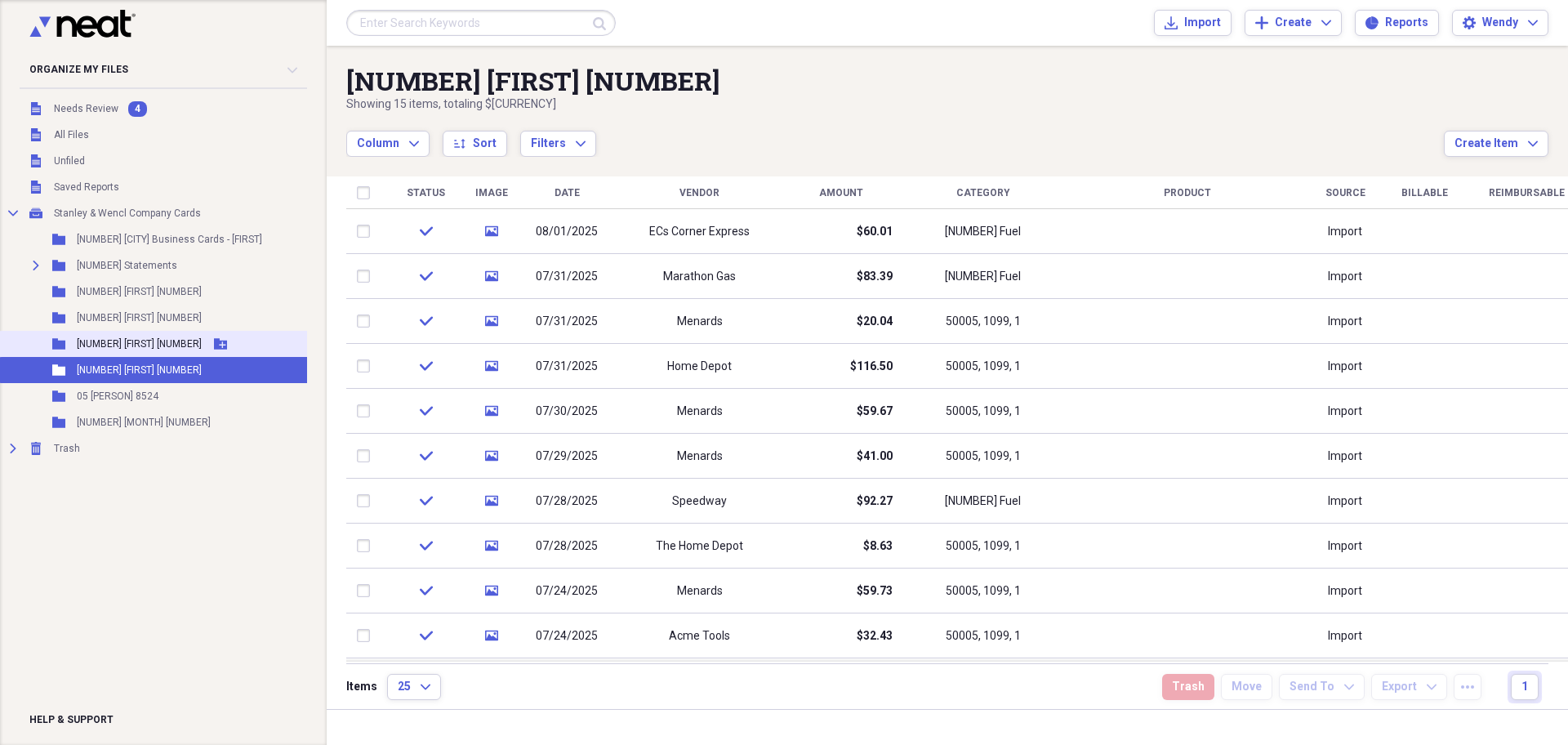 click on "[NUMBER] [FIRST] [NUMBER]" at bounding box center (139, 344) 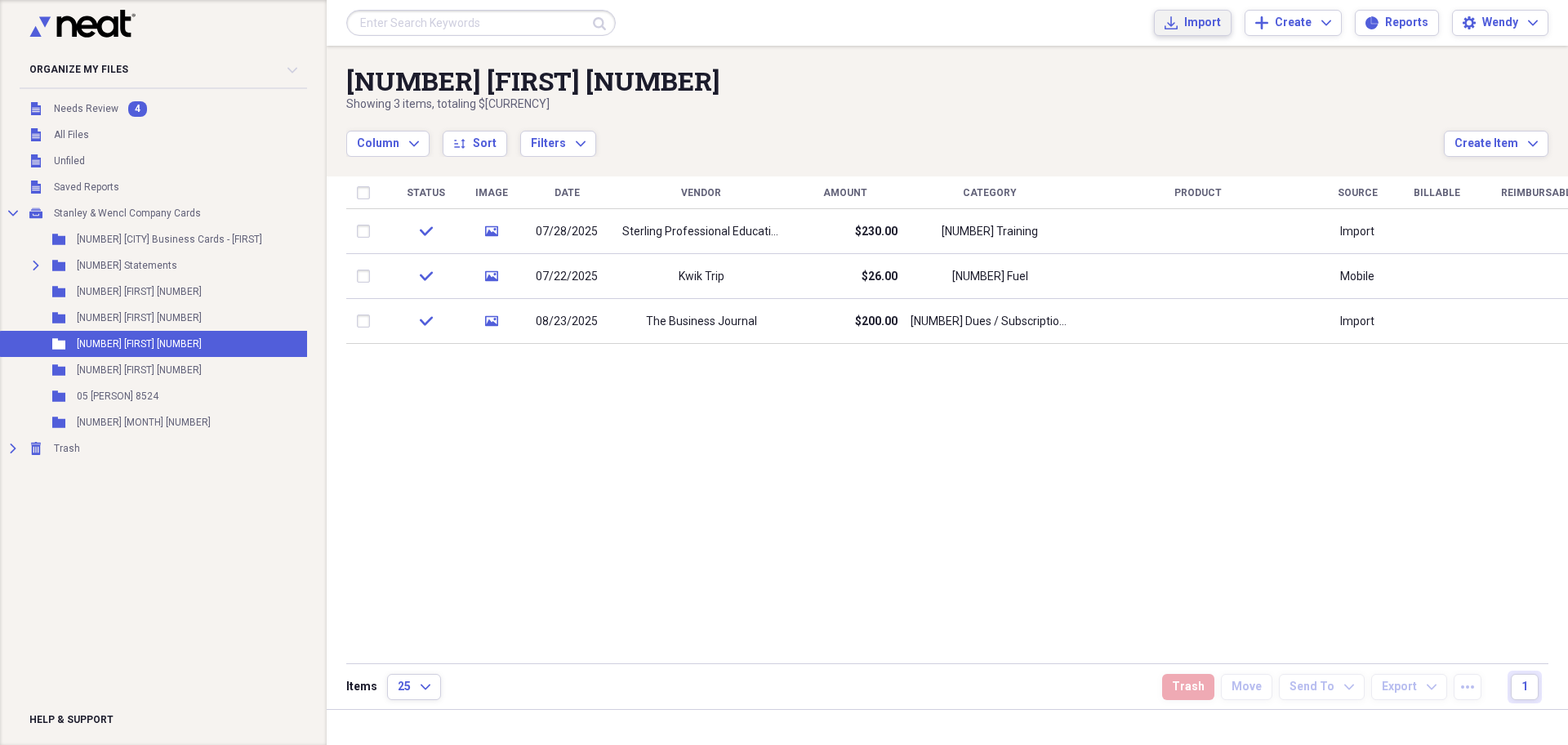 click on "Import" at bounding box center (1202, 23) 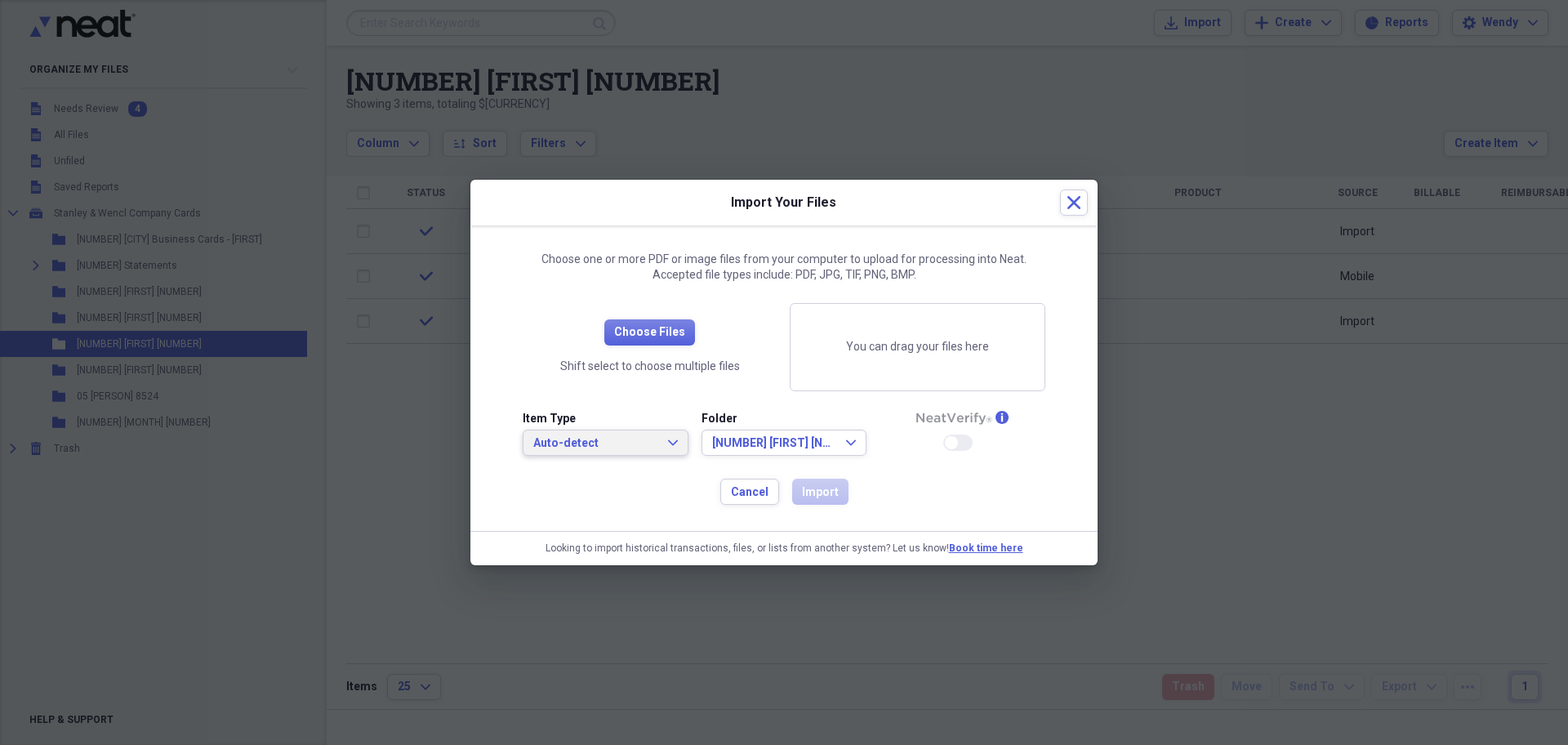 click on "Auto-detect" at bounding box center (595, 444) 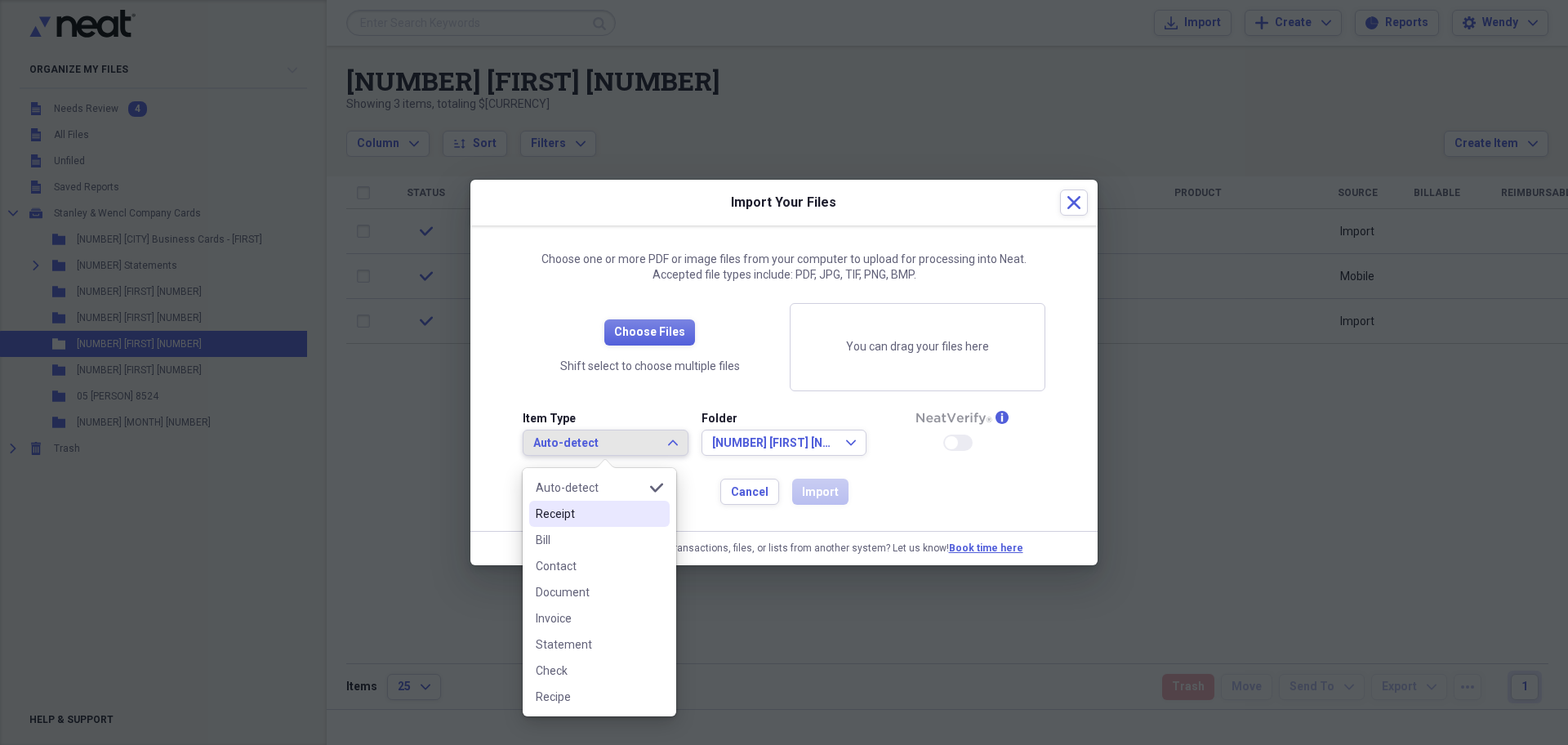 click on "Receipt" at bounding box center (599, 514) 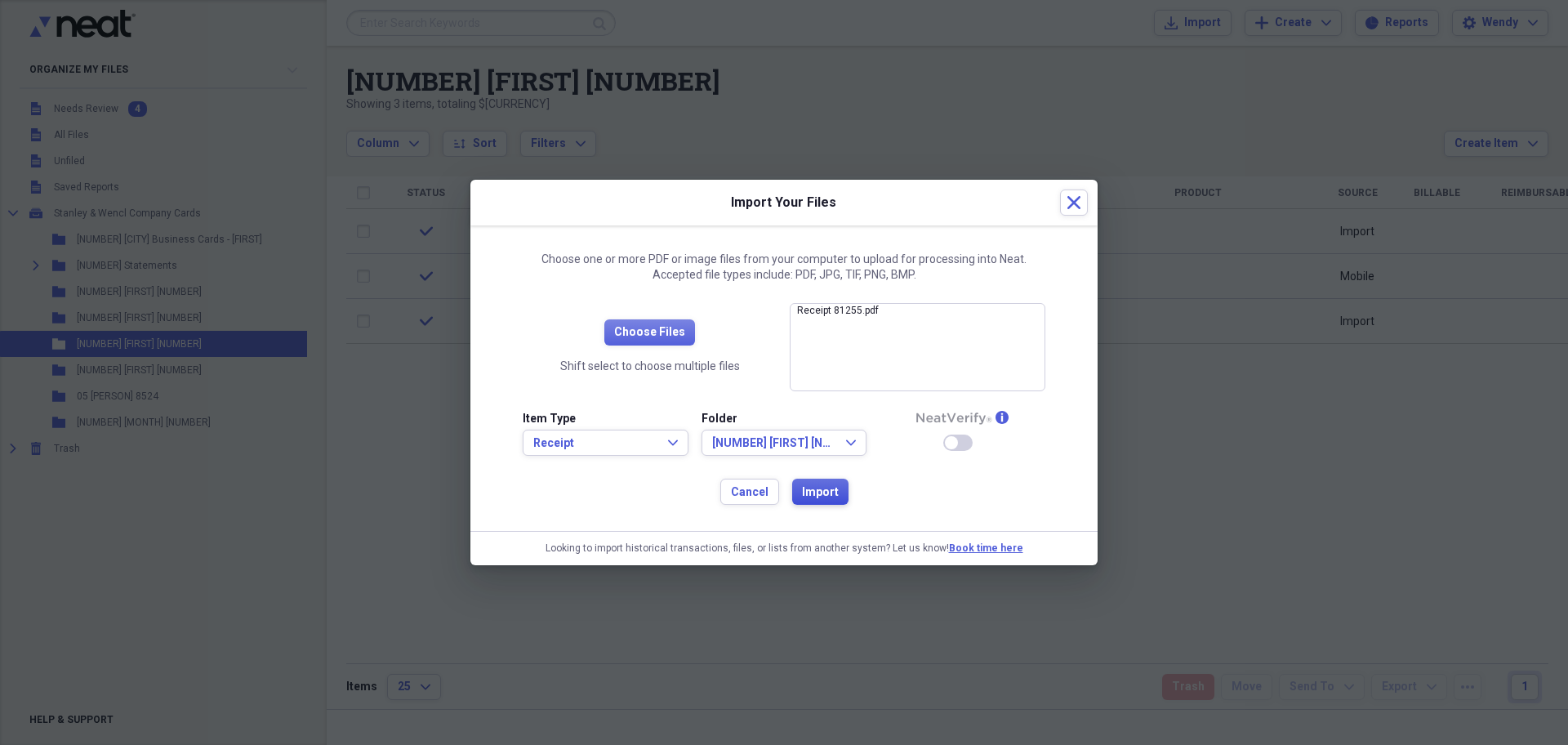 click on "Import" at bounding box center [820, 493] 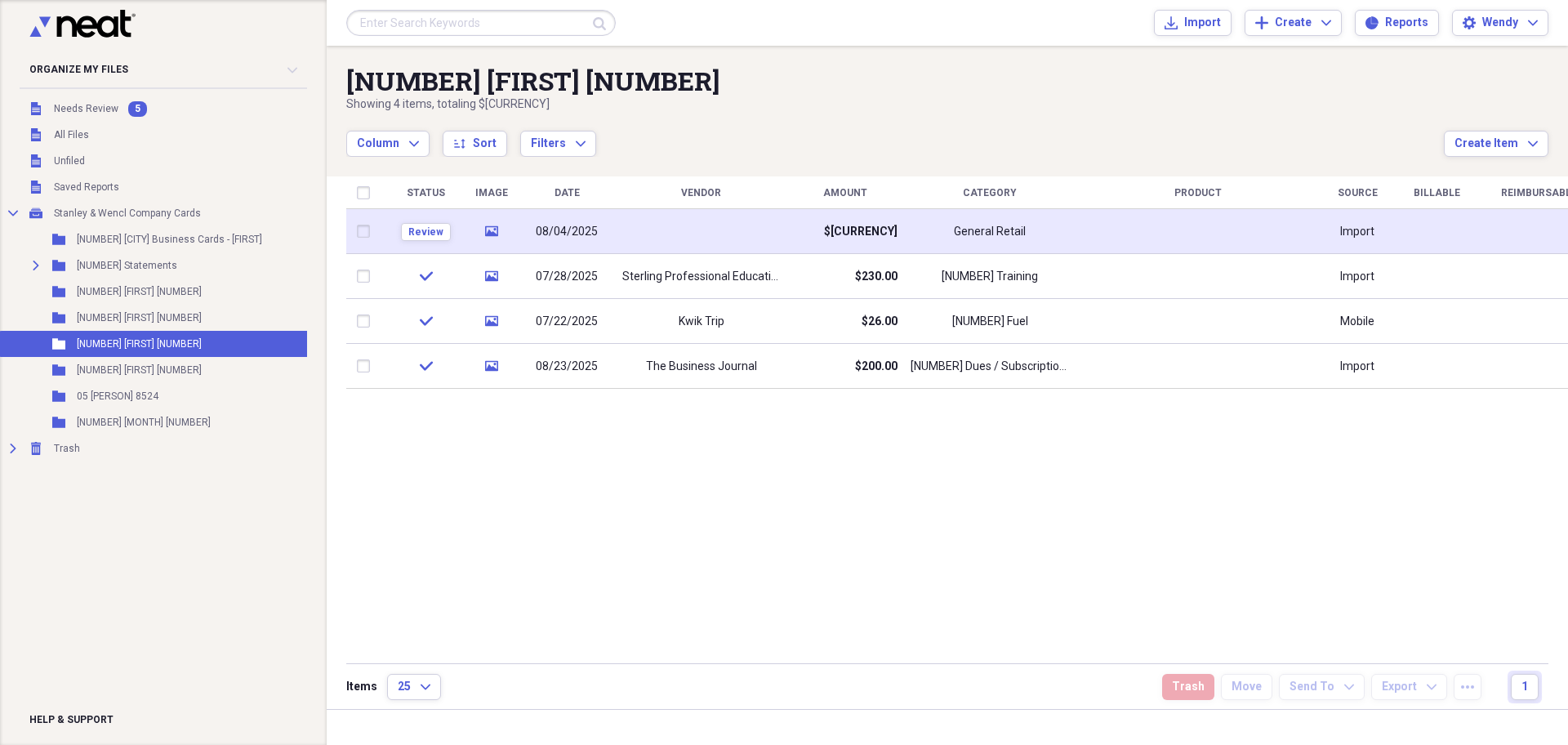 click at bounding box center [701, 231] 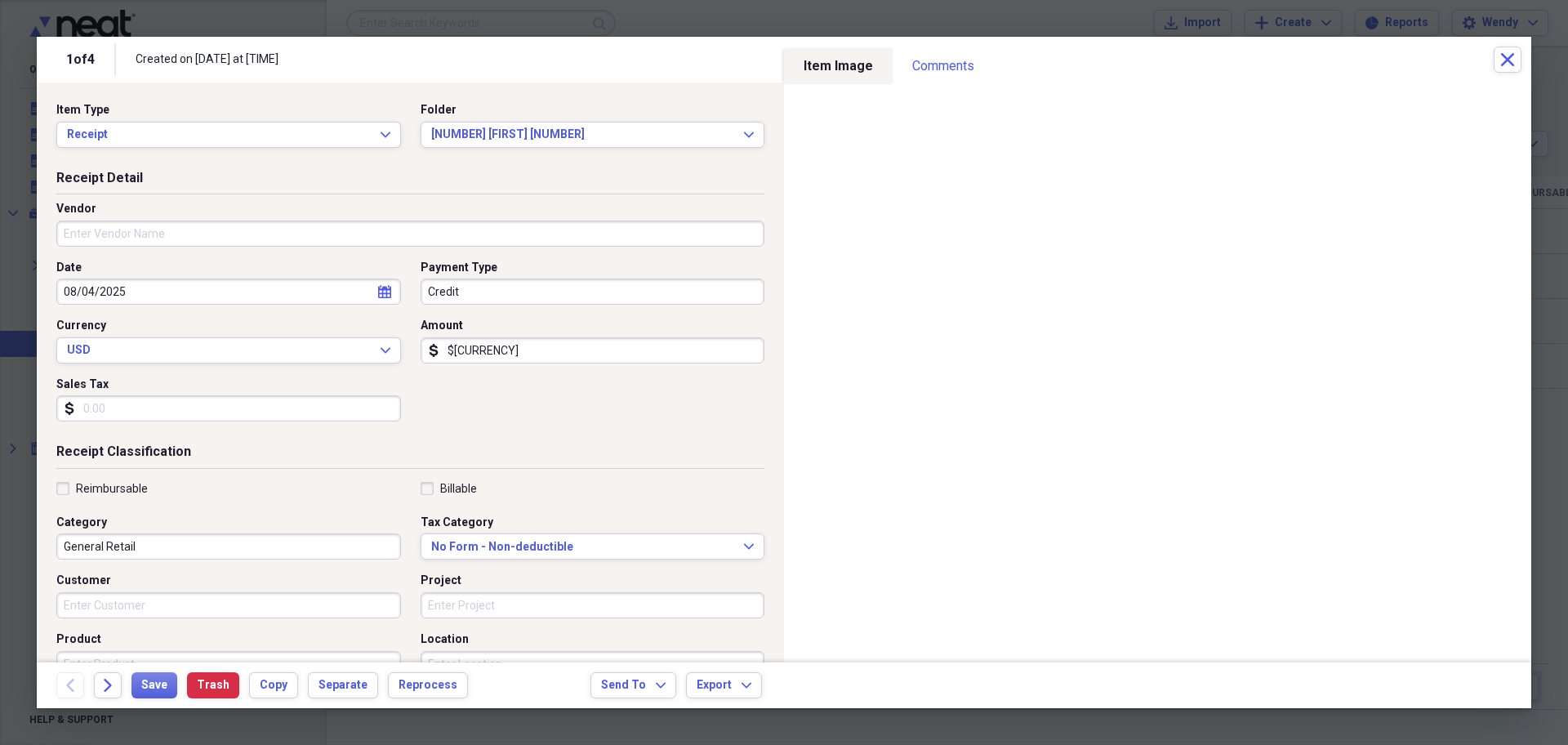 click on "Vendor" at bounding box center (410, 234) 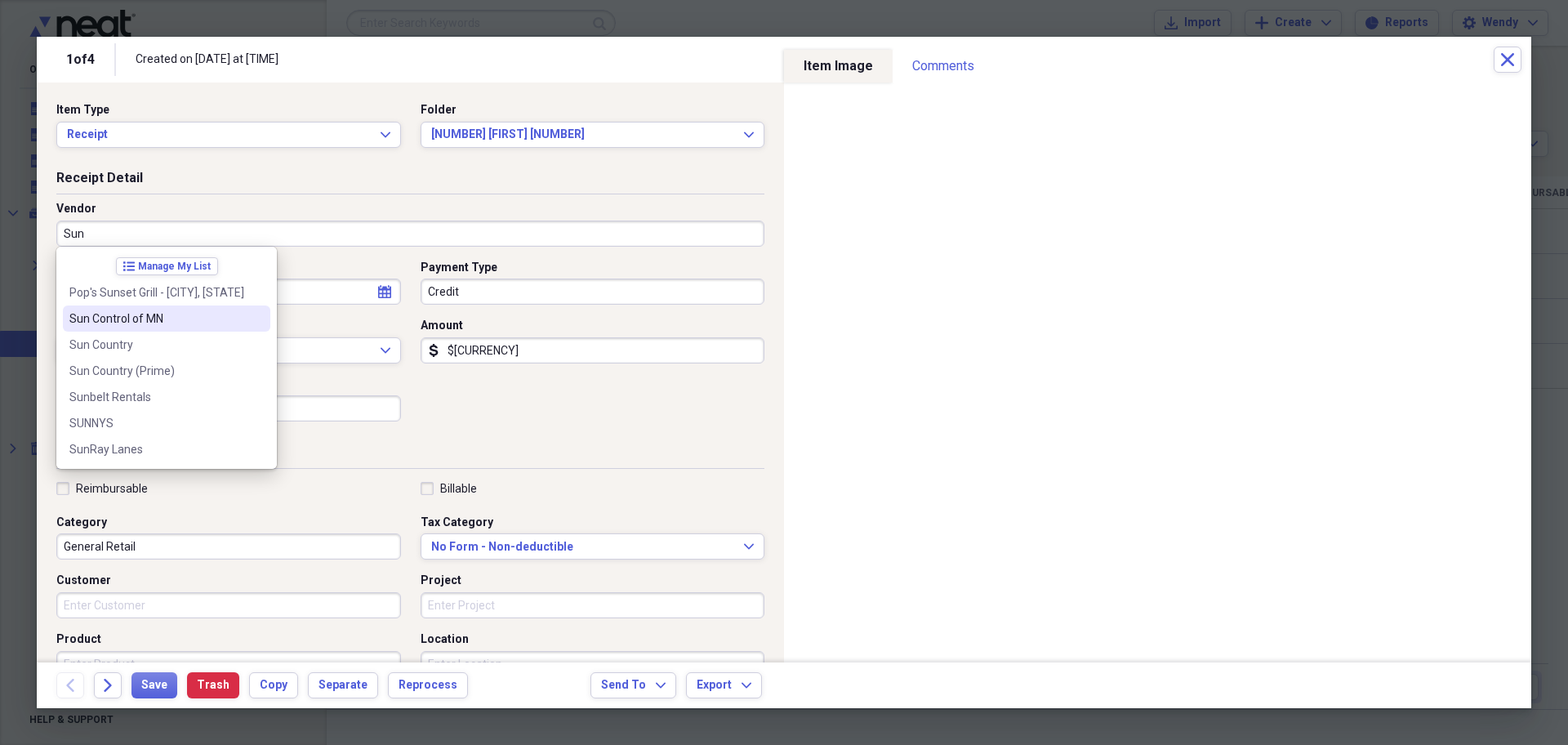 click on "Sun Control of MN" at bounding box center (167, 319) 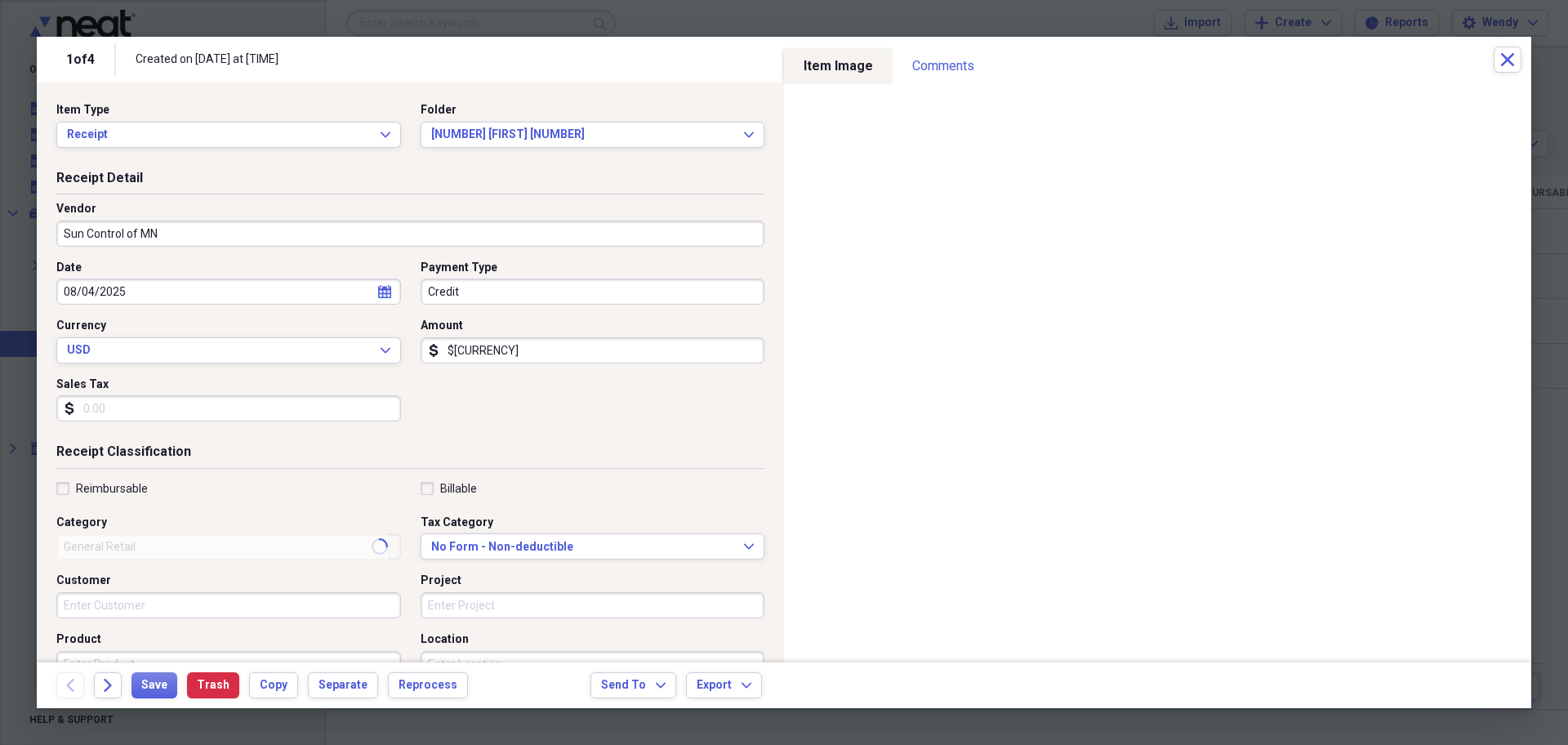 type on "[NUMBER] Maintenance & Repair" 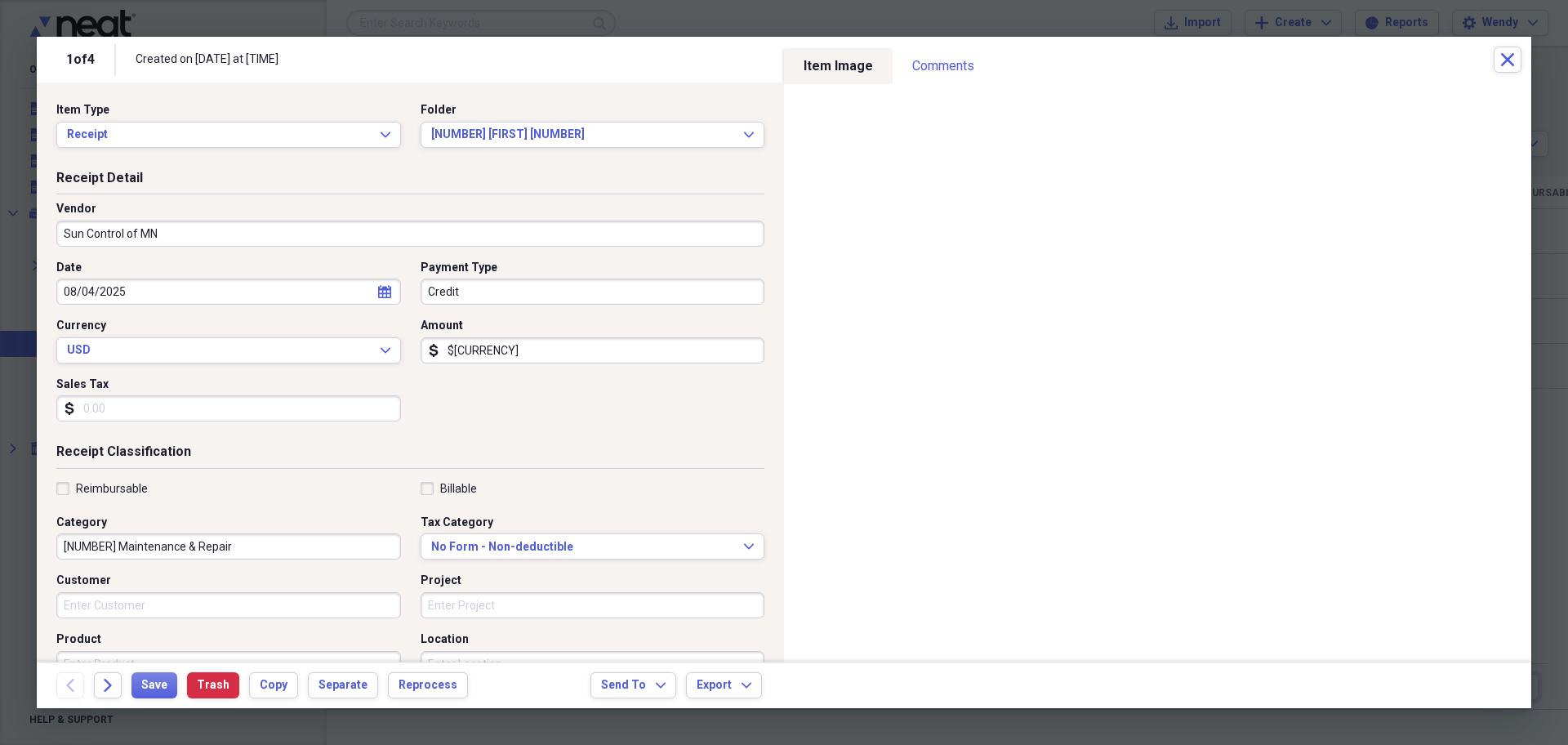 click on "Credit" at bounding box center (593, 292) 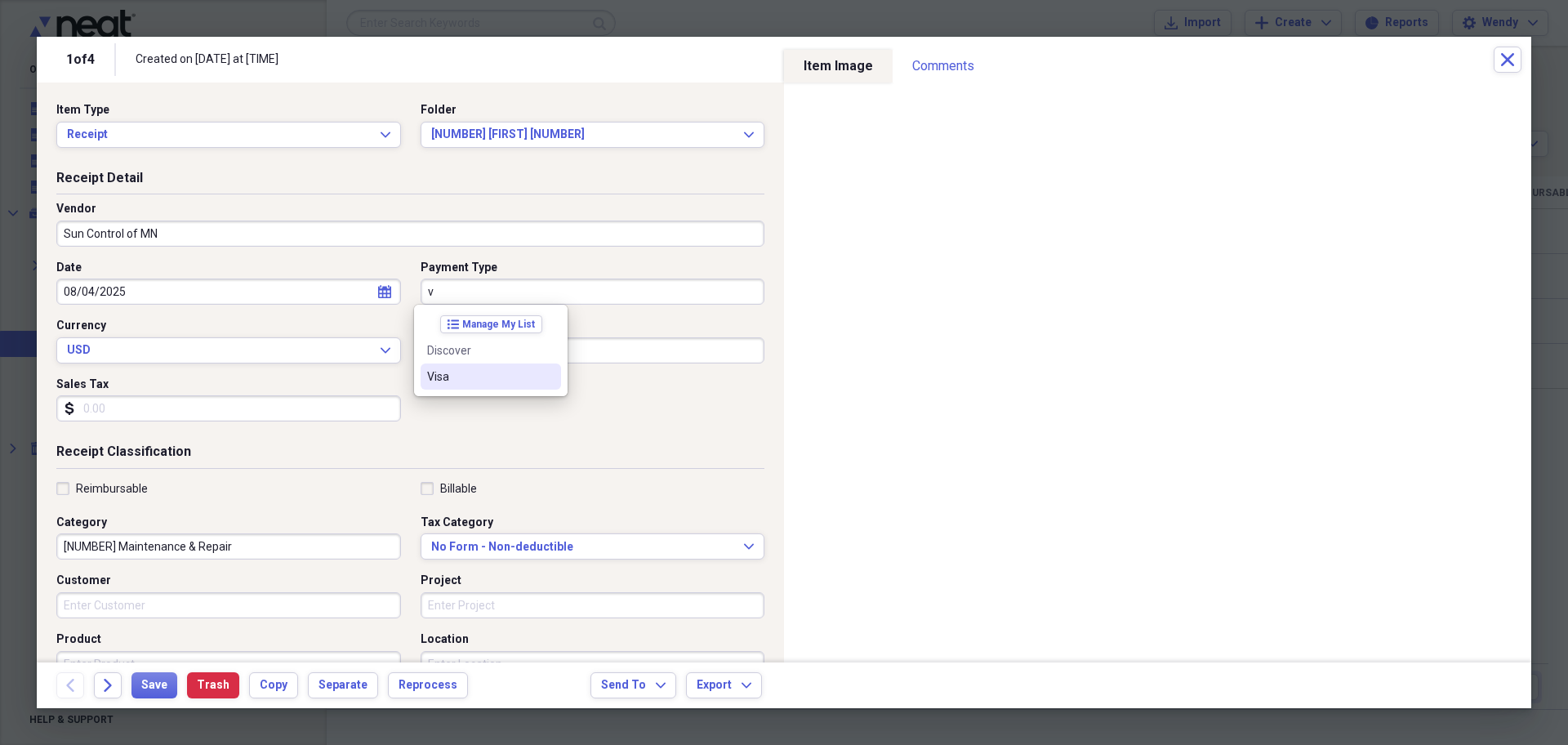 click on "Visa" at bounding box center [491, 377] 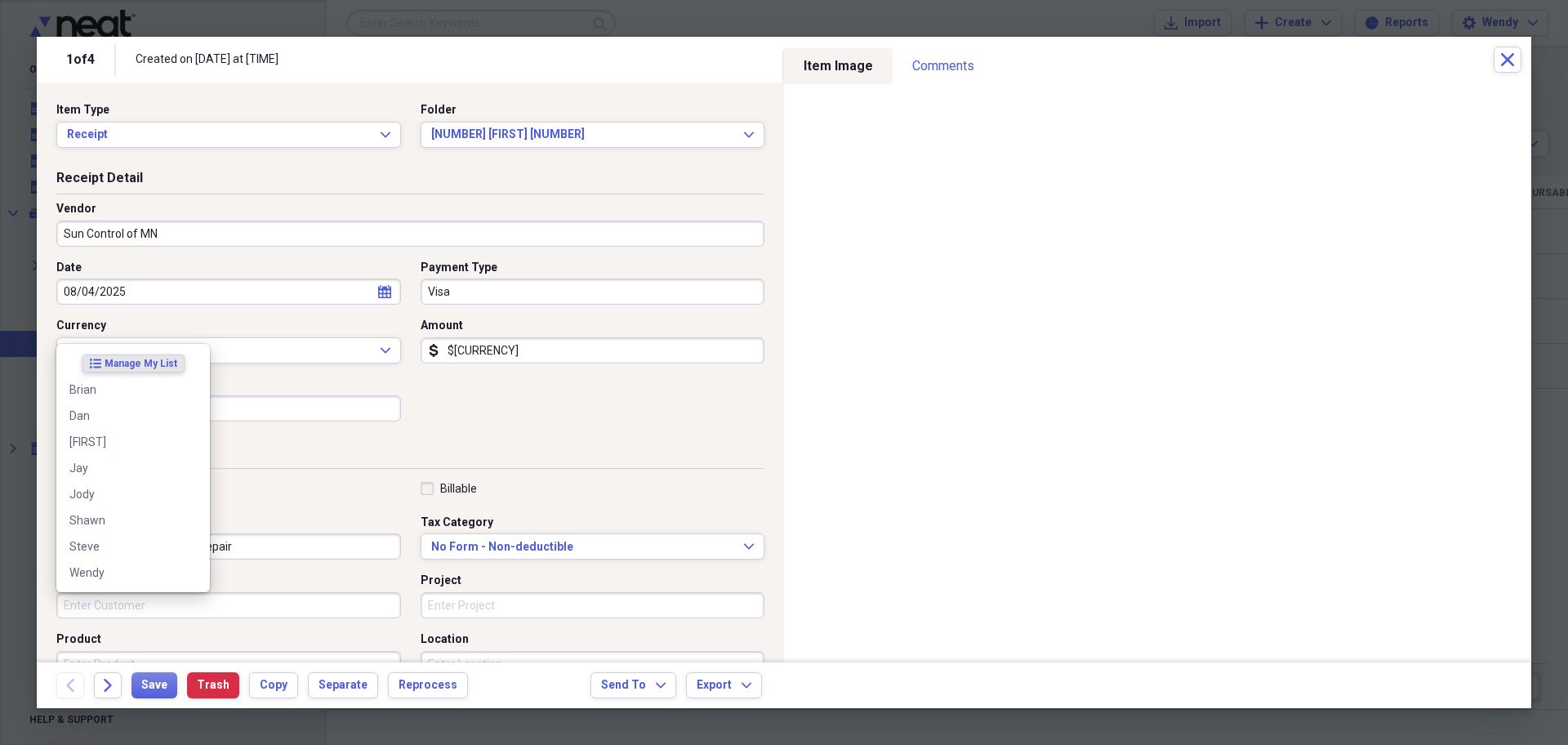 click on "Customer" at bounding box center (229, 605) 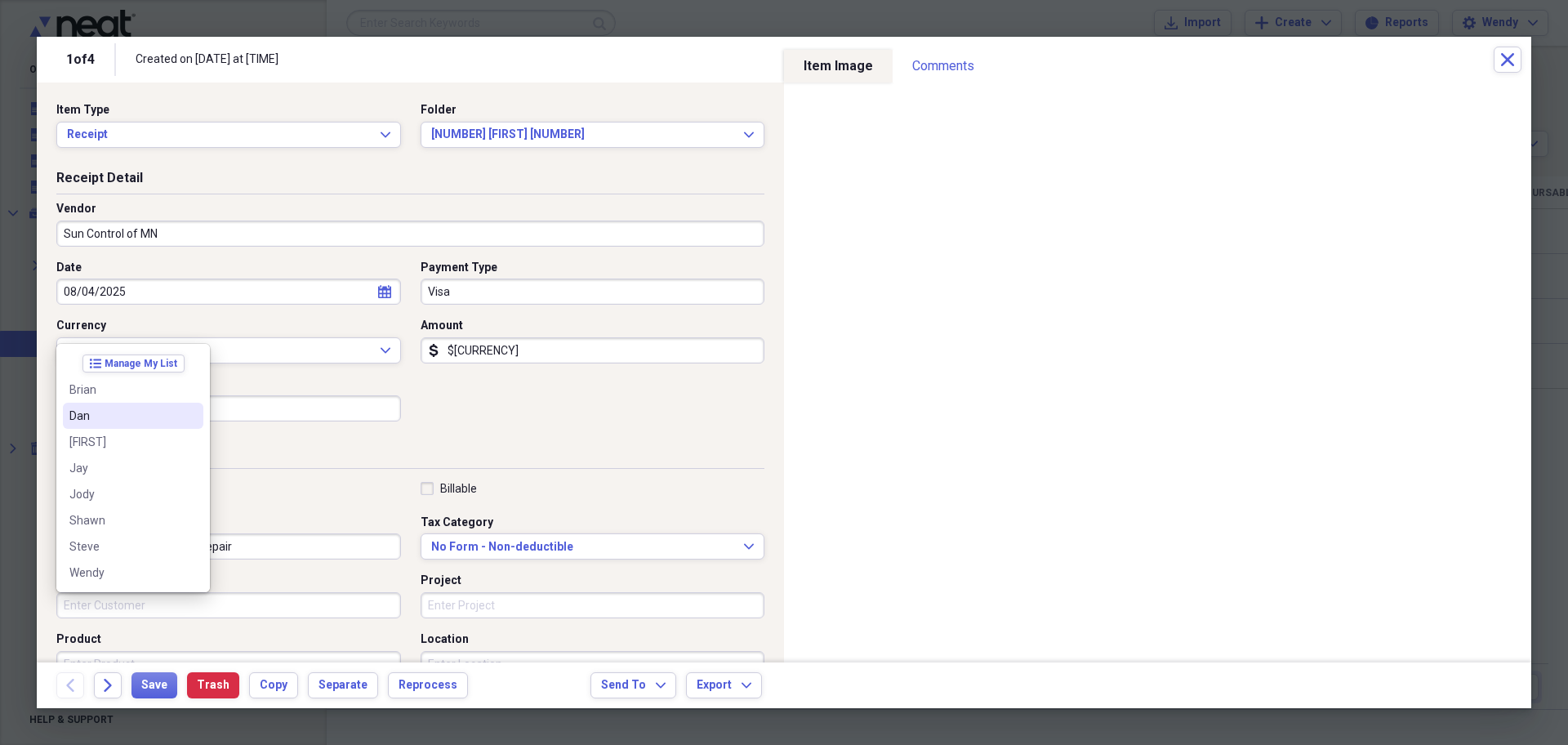 click on "Dan" at bounding box center [123, 416] 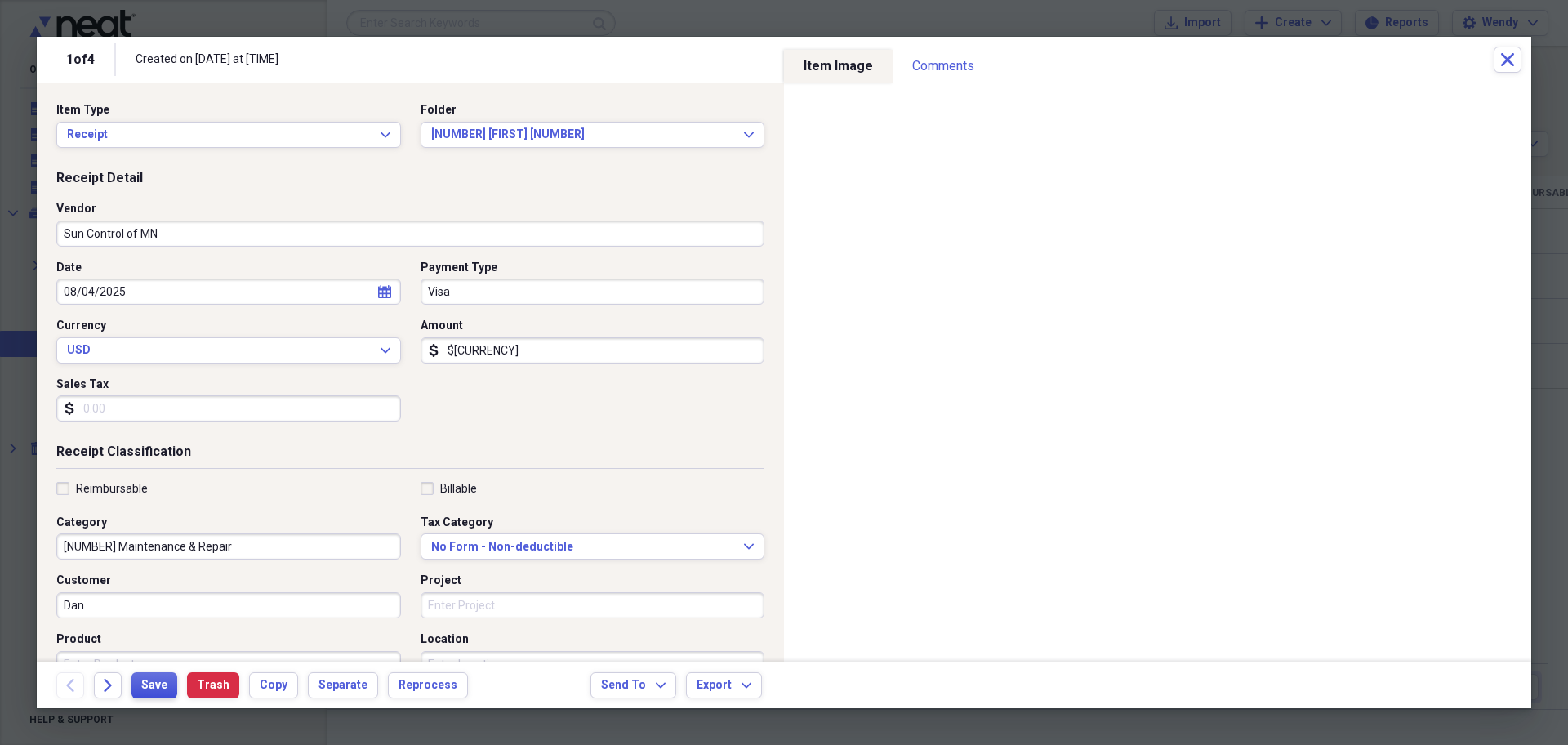 click on "Save" at bounding box center [154, 685] 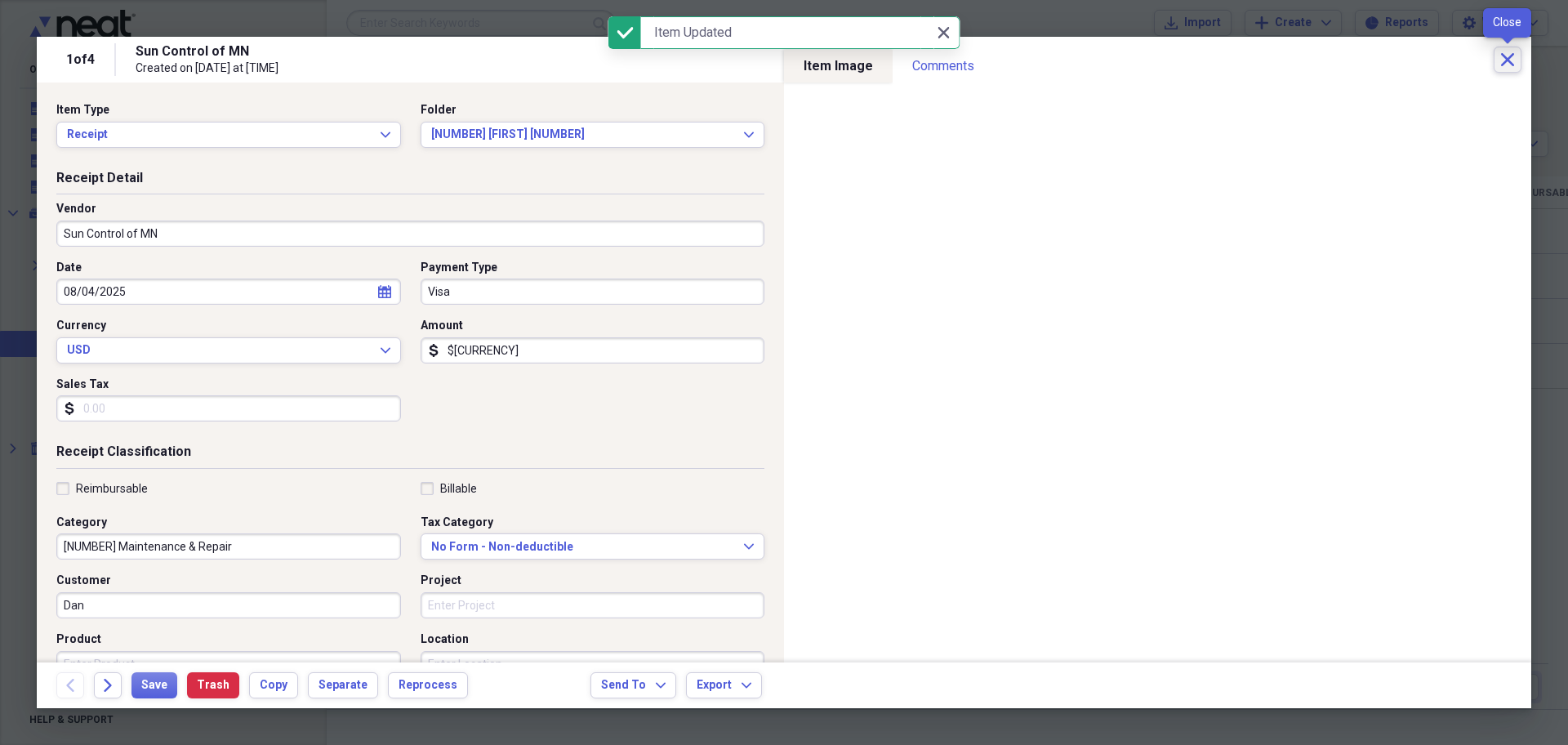 click on "Close" 